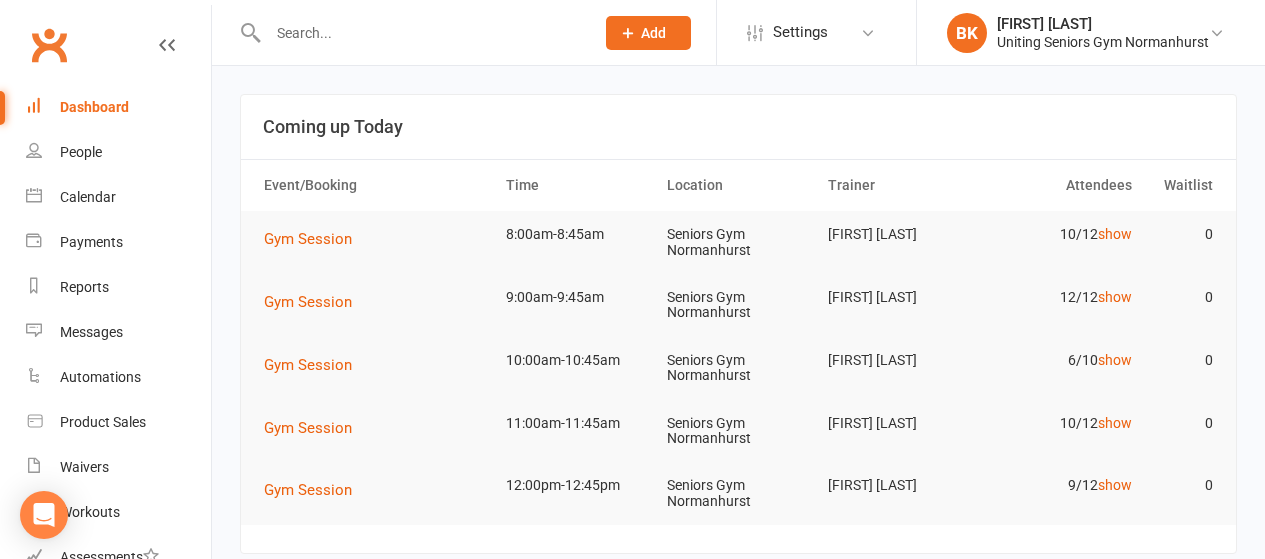 scroll, scrollTop: 0, scrollLeft: 0, axis: both 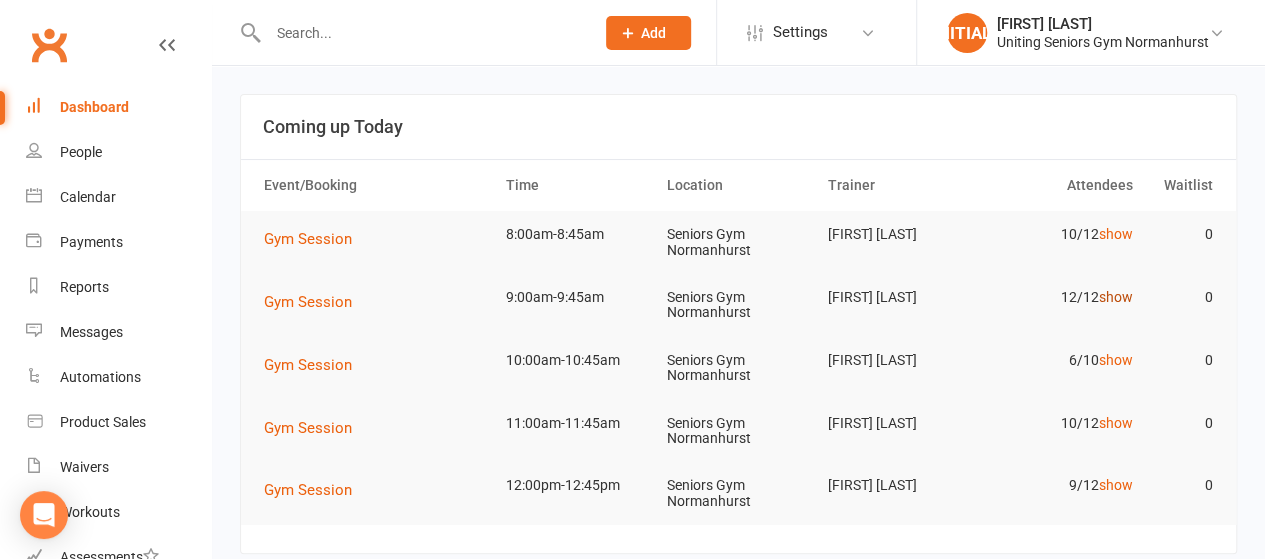 click on "show" at bounding box center [1115, 297] 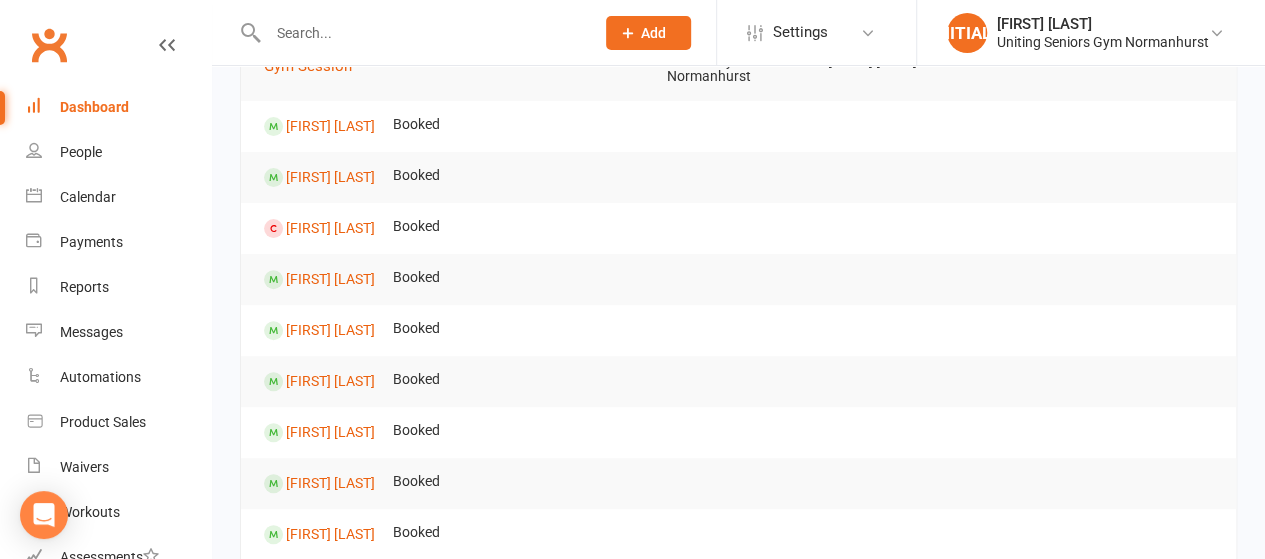 scroll, scrollTop: 0, scrollLeft: 0, axis: both 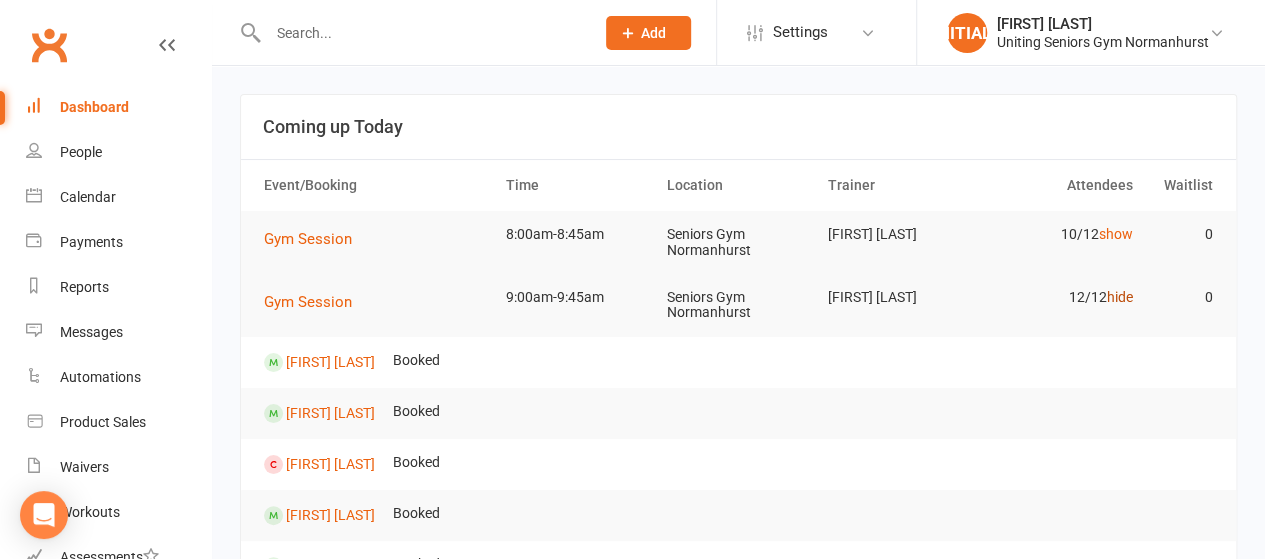 click on "hide" at bounding box center [1119, 297] 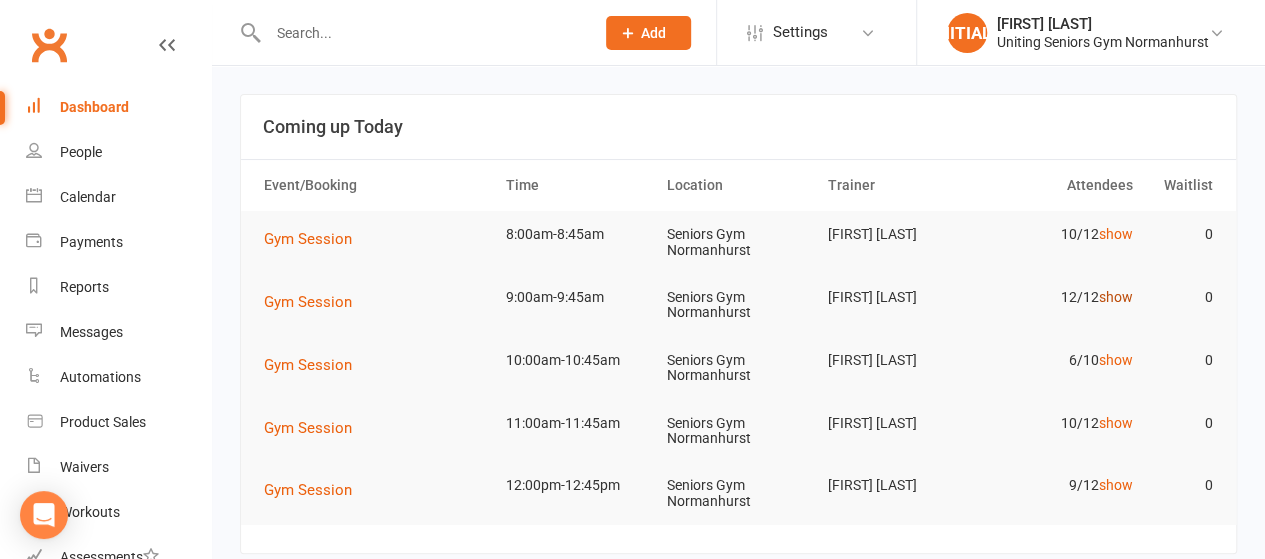 click on "show" at bounding box center [1115, 297] 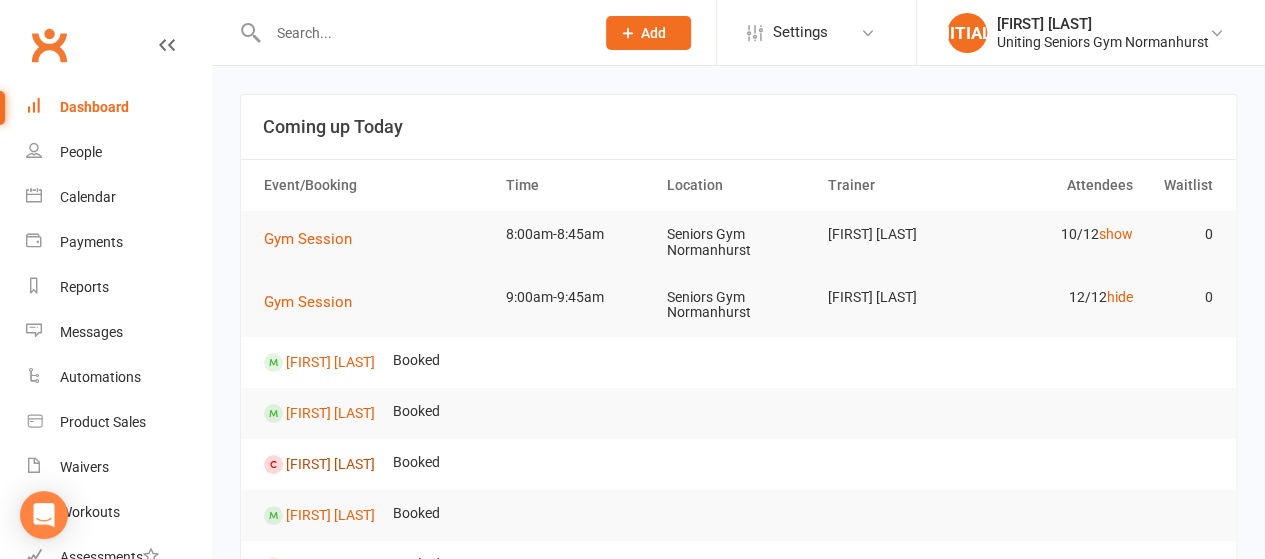 click on "[FIRST] [LAST]" at bounding box center (330, 464) 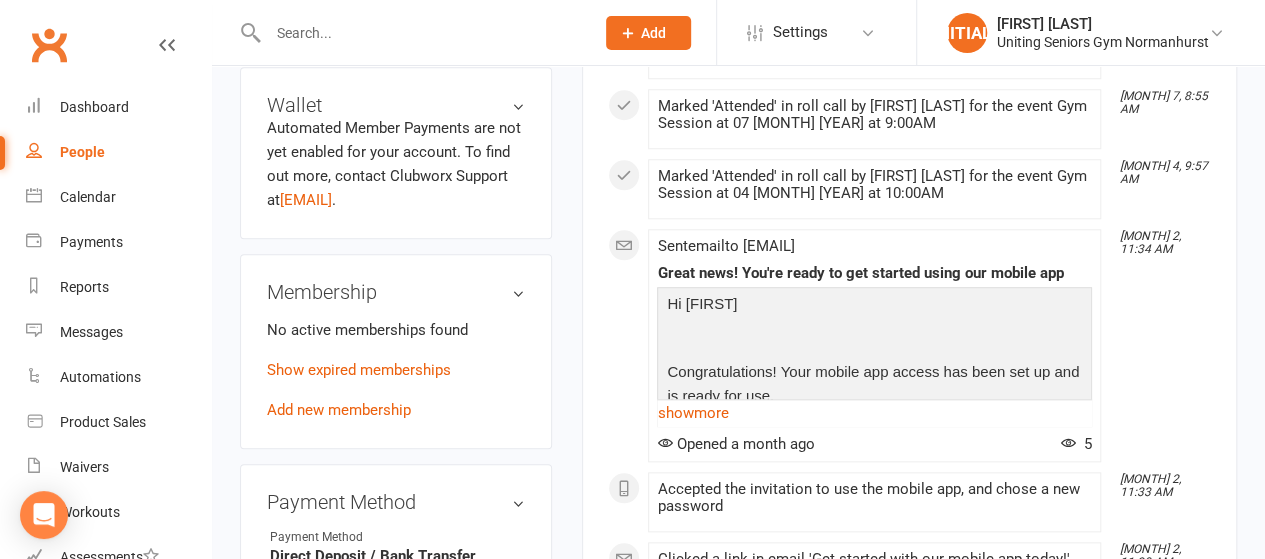 scroll, scrollTop: 867, scrollLeft: 0, axis: vertical 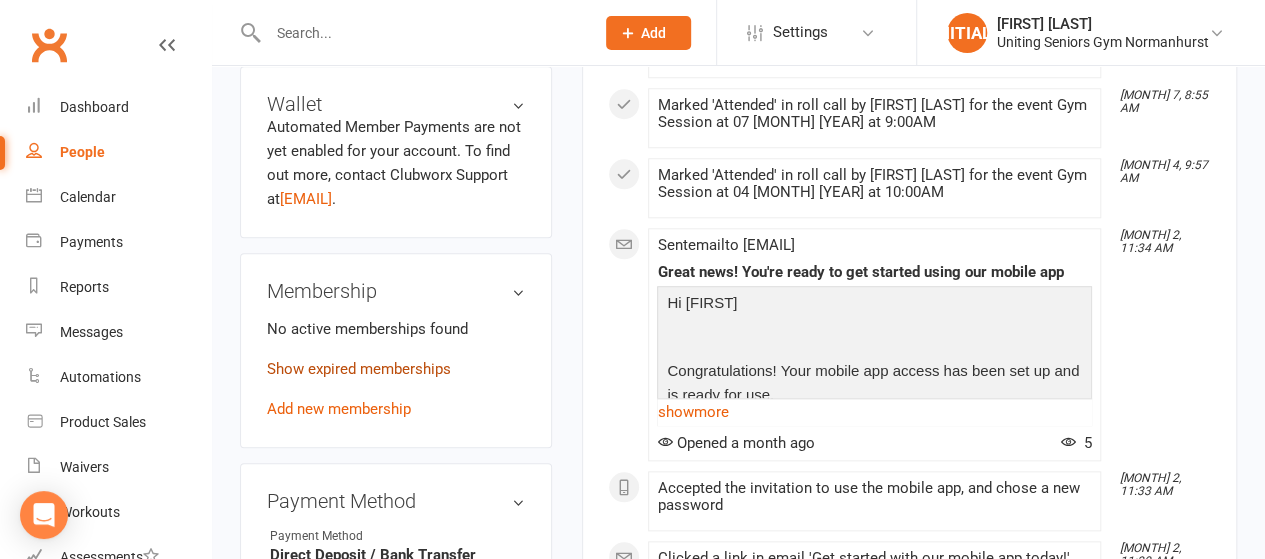 click on "Show expired memberships" at bounding box center (359, 369) 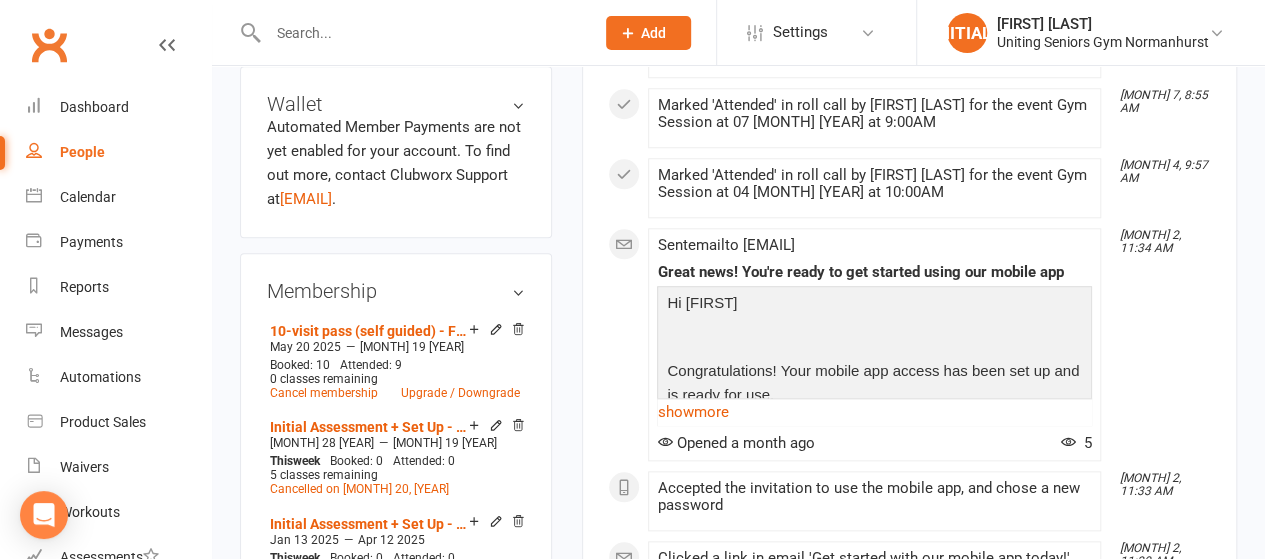 drag, startPoint x: 355, startPoint y: 311, endPoint x: 584, endPoint y: 259, distance: 234.82973 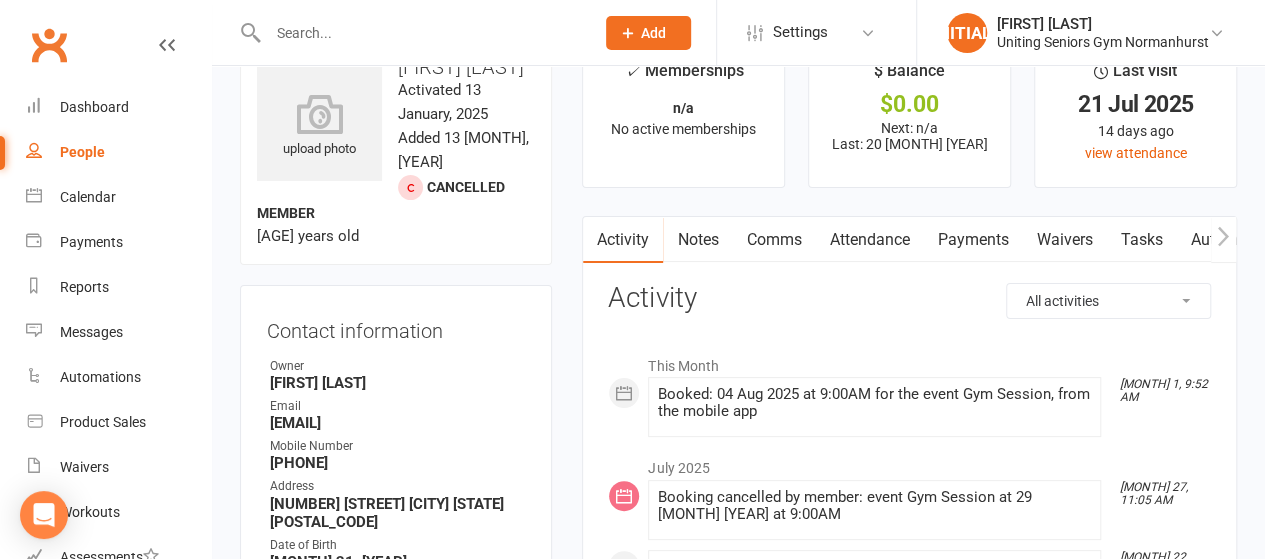 scroll, scrollTop: 42, scrollLeft: 0, axis: vertical 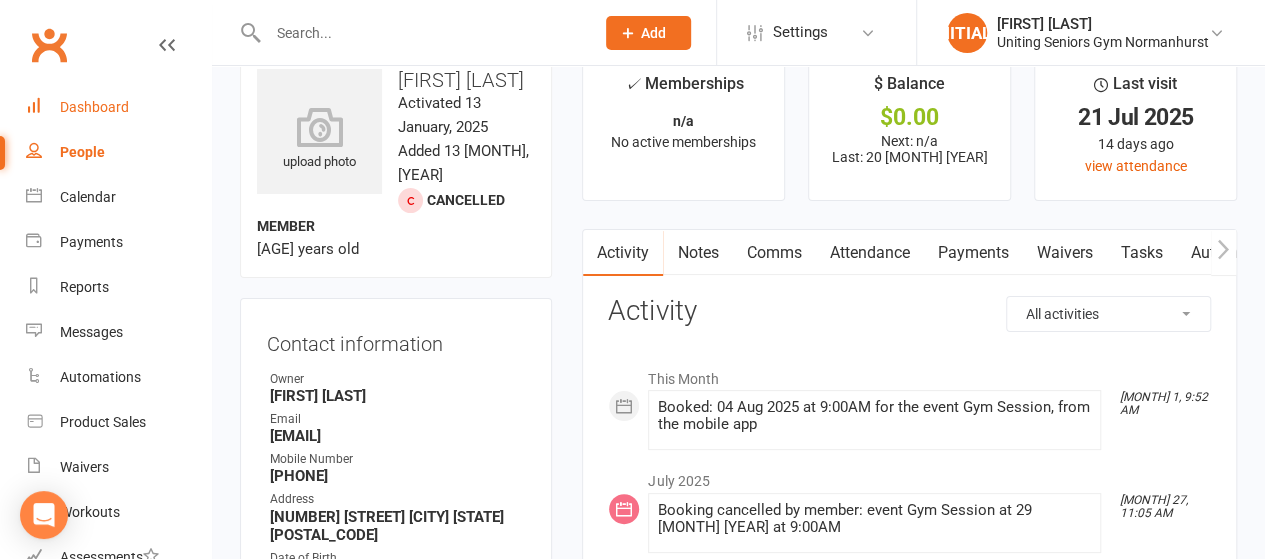 click on "Dashboard" at bounding box center (118, 107) 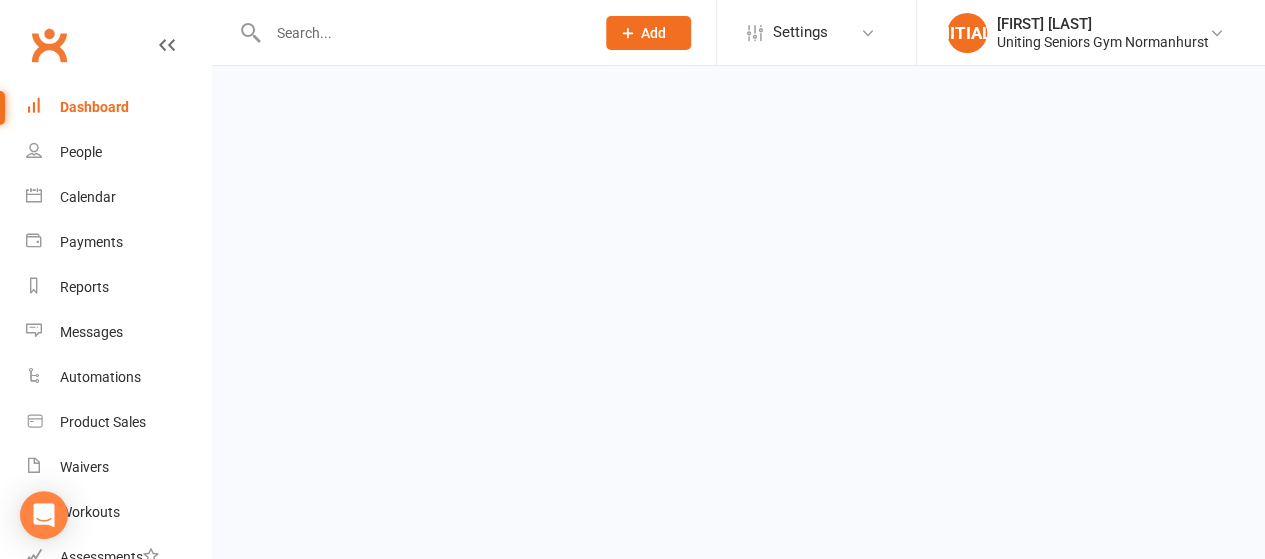scroll, scrollTop: 0, scrollLeft: 0, axis: both 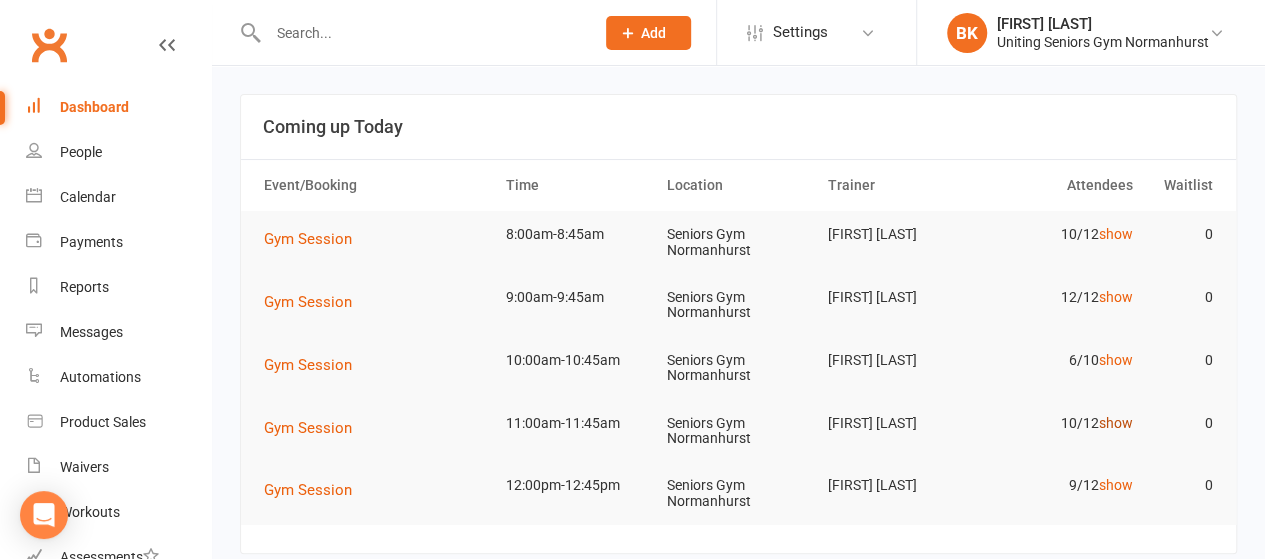 click on "show" at bounding box center (1115, 423) 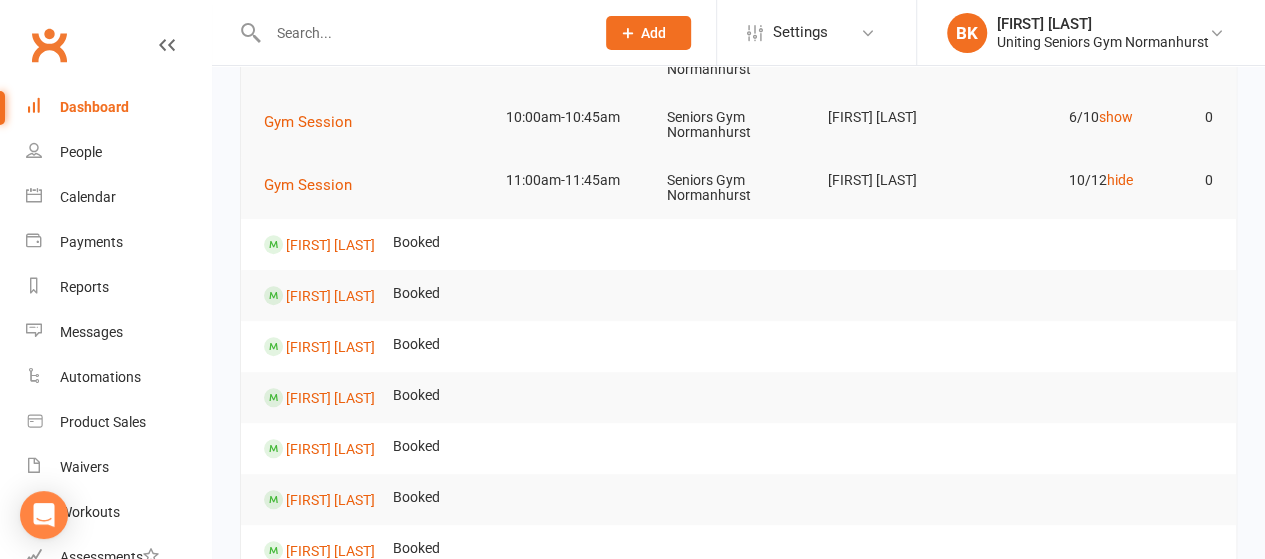 scroll, scrollTop: 241, scrollLeft: 0, axis: vertical 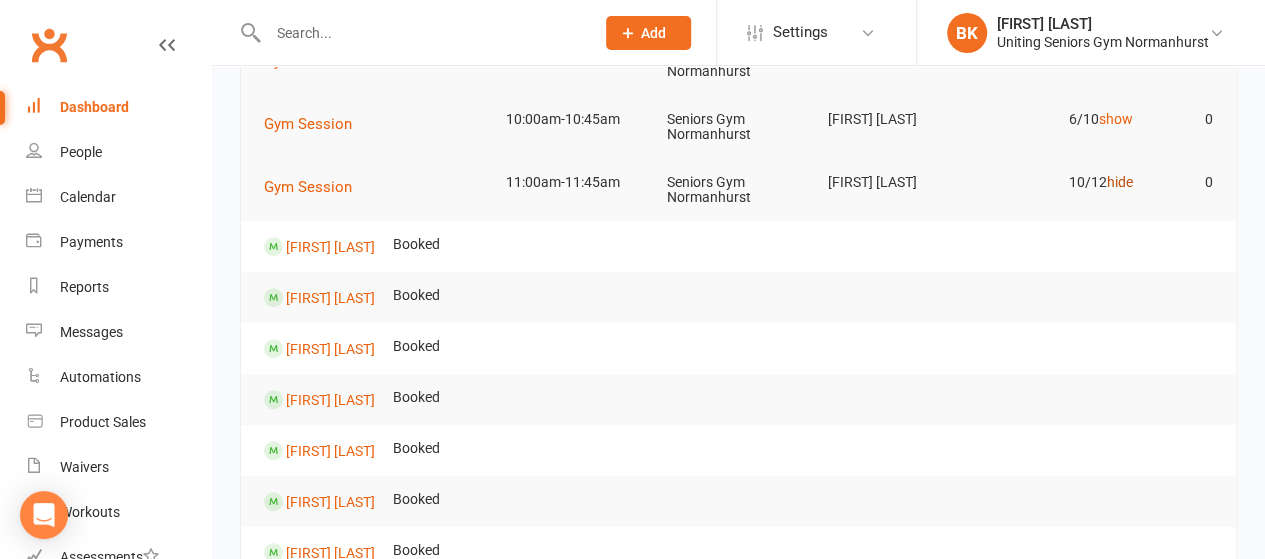 click on "hide" at bounding box center [1119, 182] 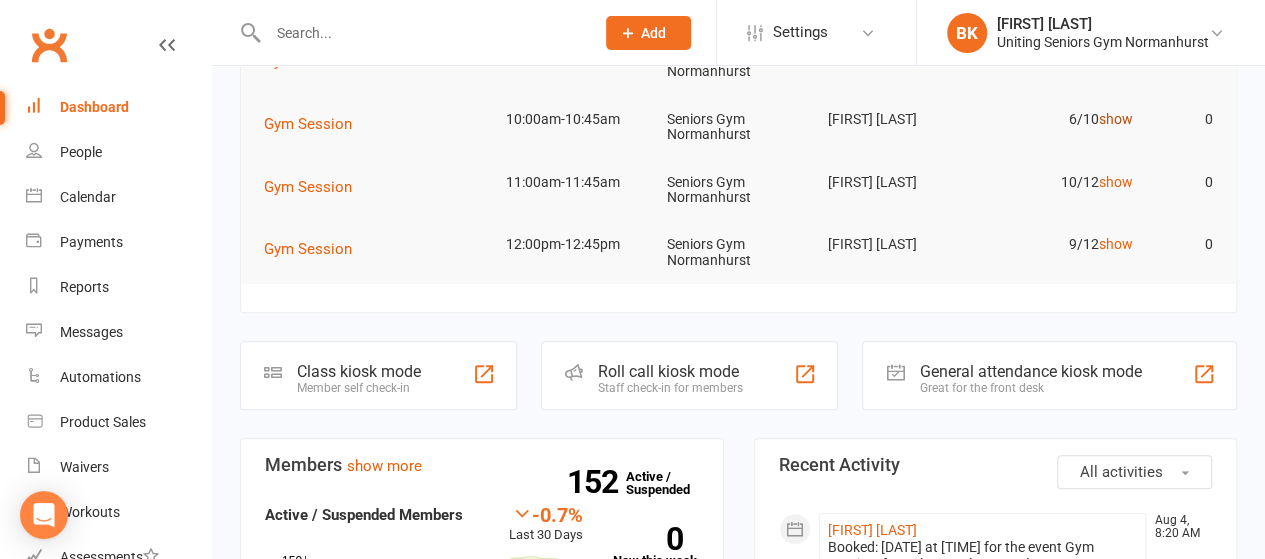 click on "show" at bounding box center [1115, 119] 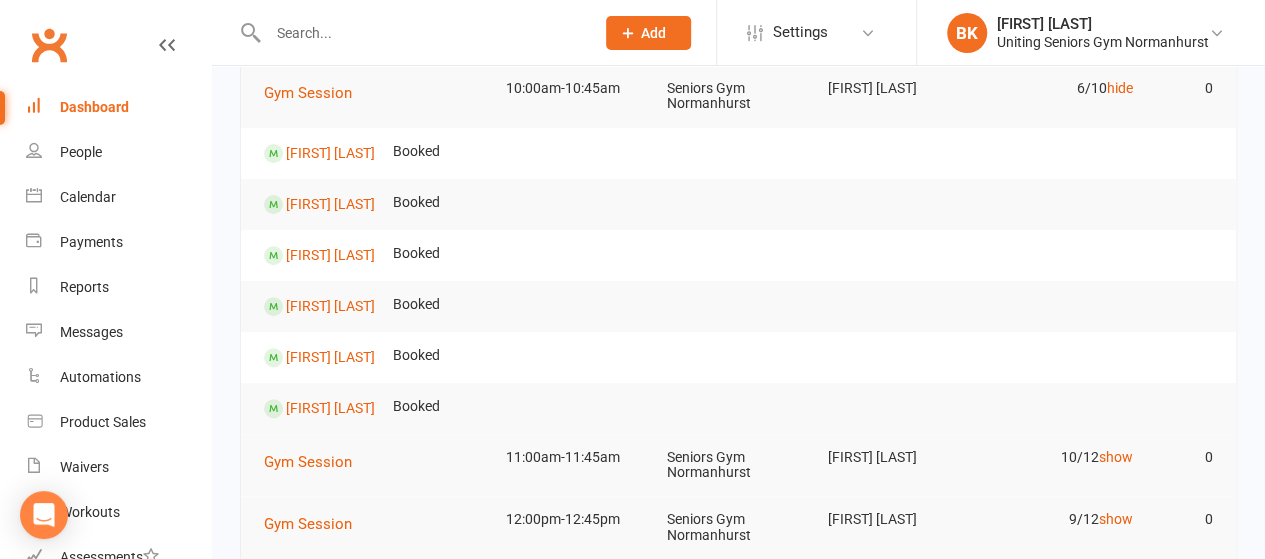 scroll, scrollTop: 271, scrollLeft: 0, axis: vertical 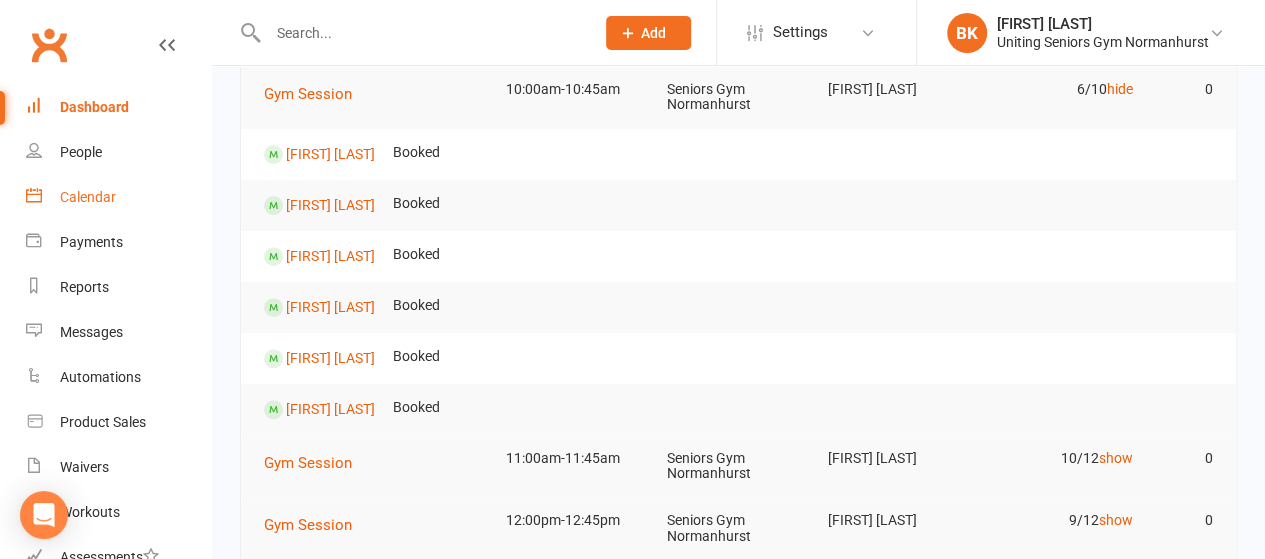 click on "Calendar" at bounding box center (118, 197) 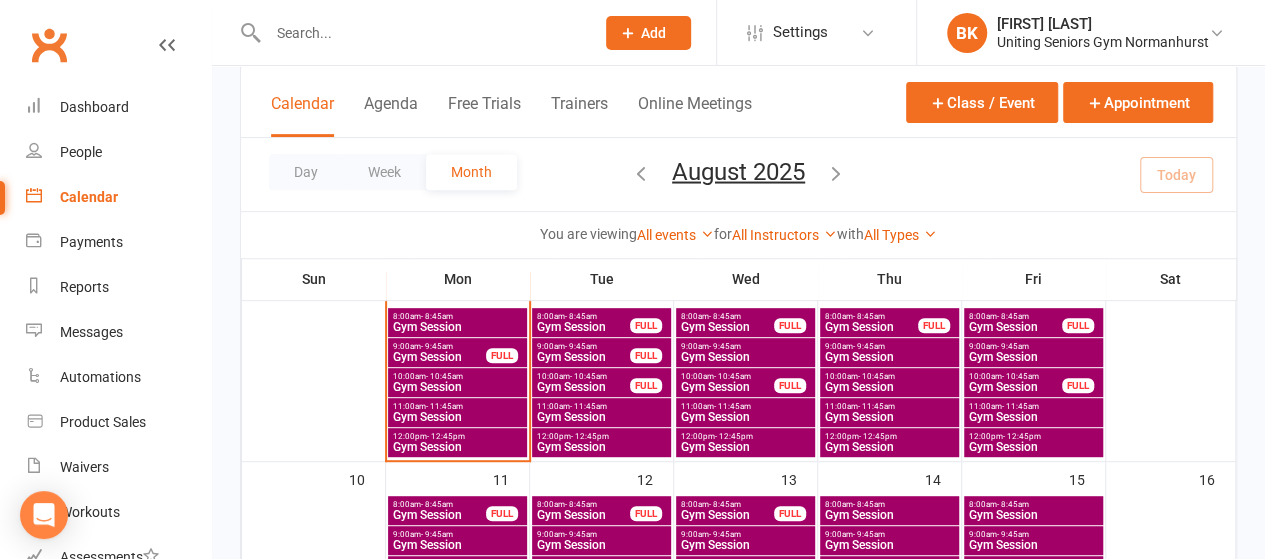 scroll, scrollTop: 338, scrollLeft: 0, axis: vertical 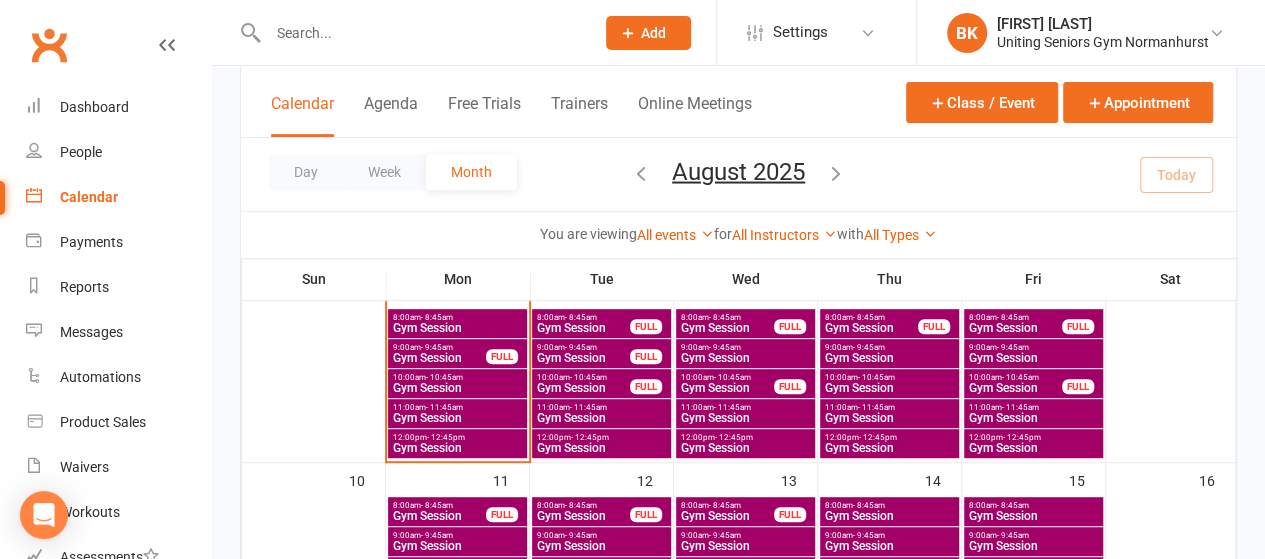 click on "Gym Session" at bounding box center (457, 388) 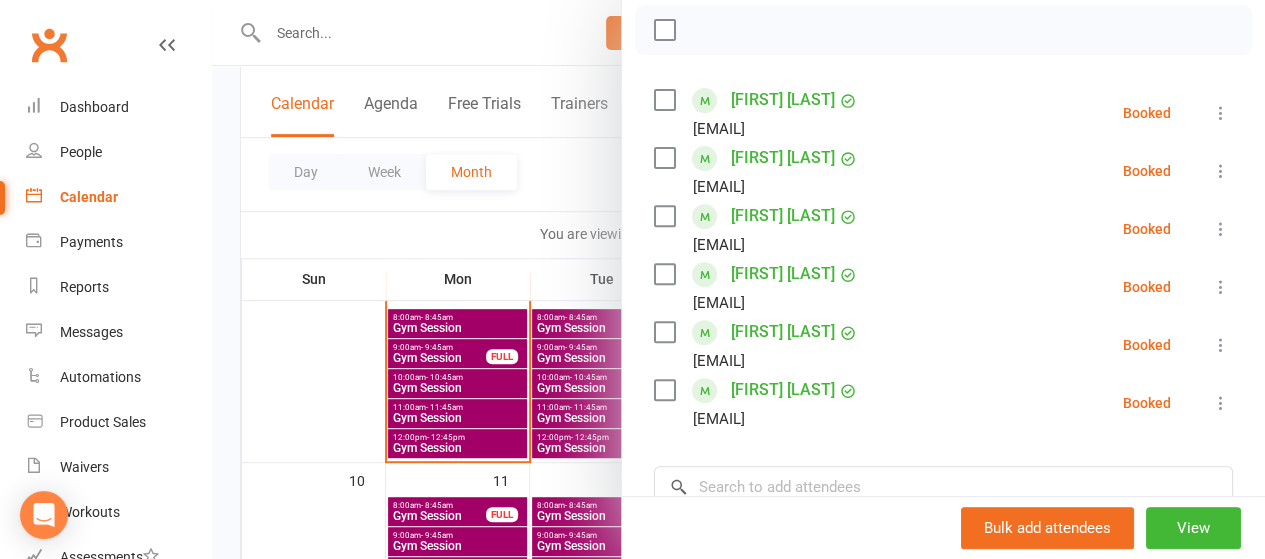 scroll, scrollTop: 292, scrollLeft: 0, axis: vertical 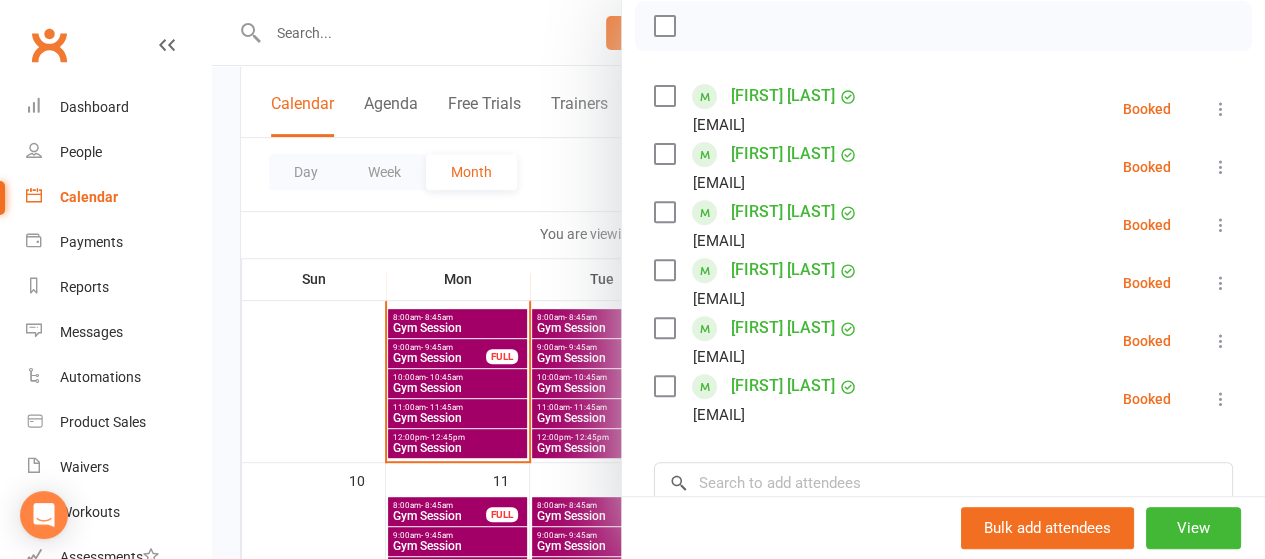 click at bounding box center (1221, 341) 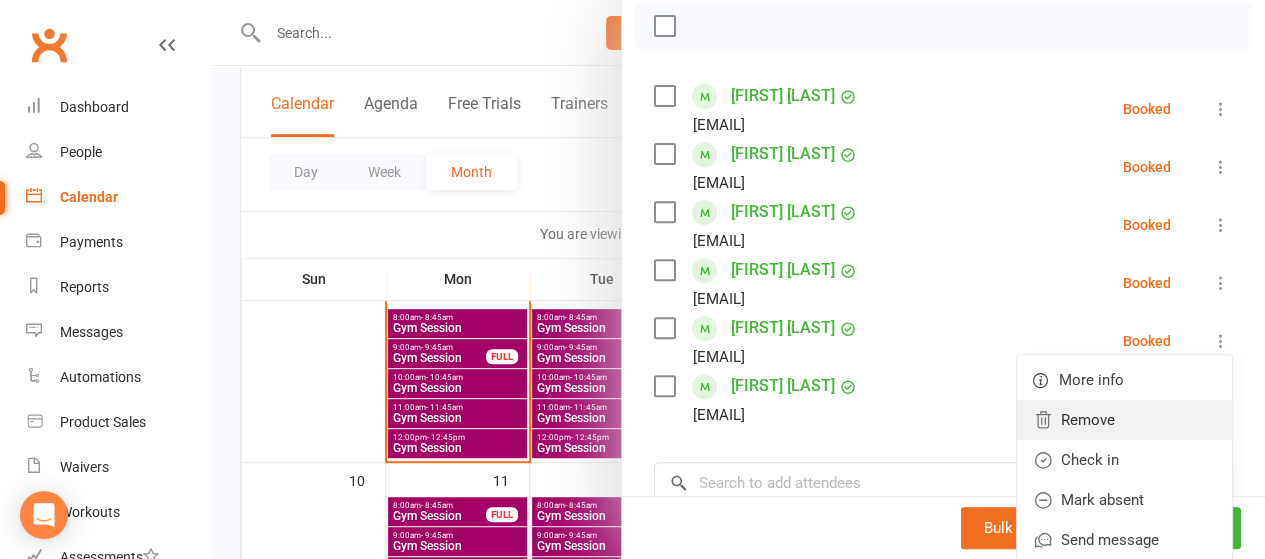 click on "Remove" at bounding box center [1124, 420] 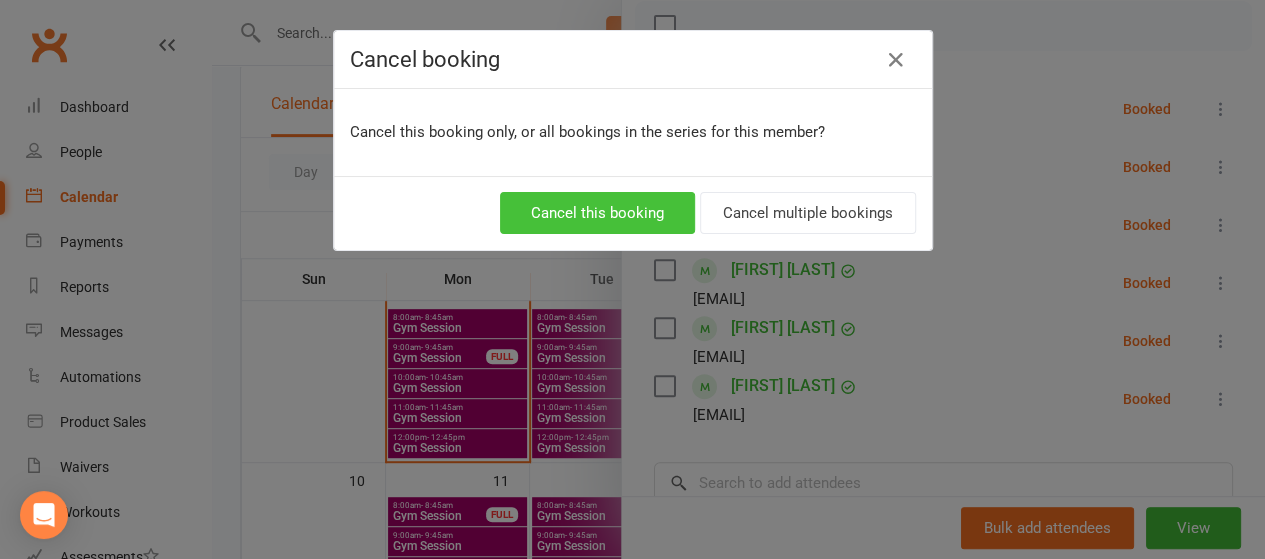 click on "Cancel this booking" at bounding box center (597, 213) 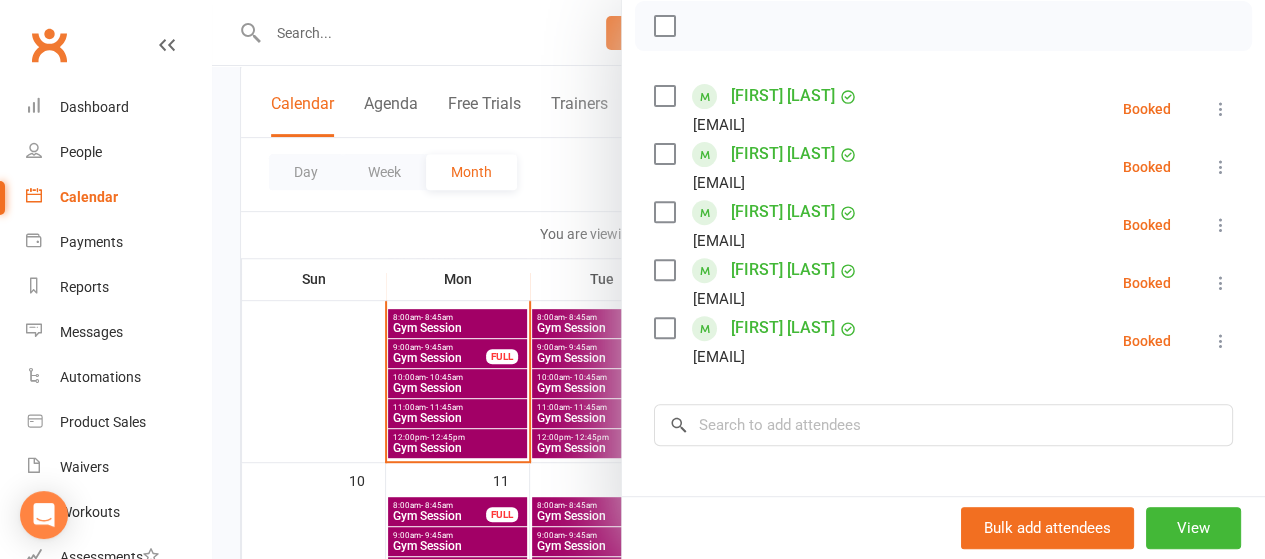 click at bounding box center (738, 279) 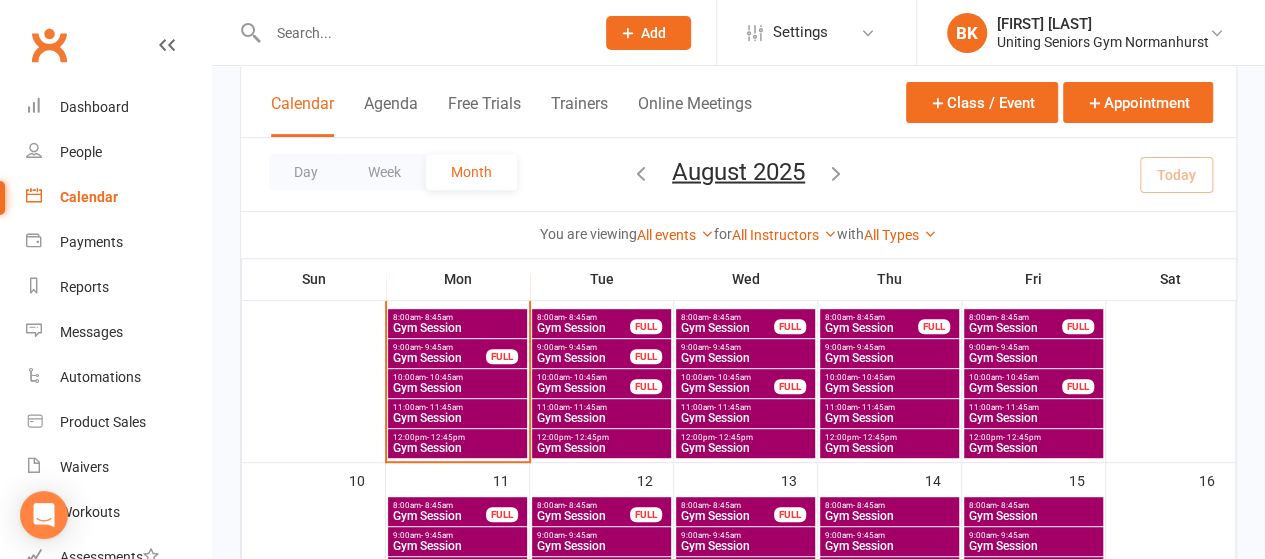 click on "Gym Session" at bounding box center [1015, 388] 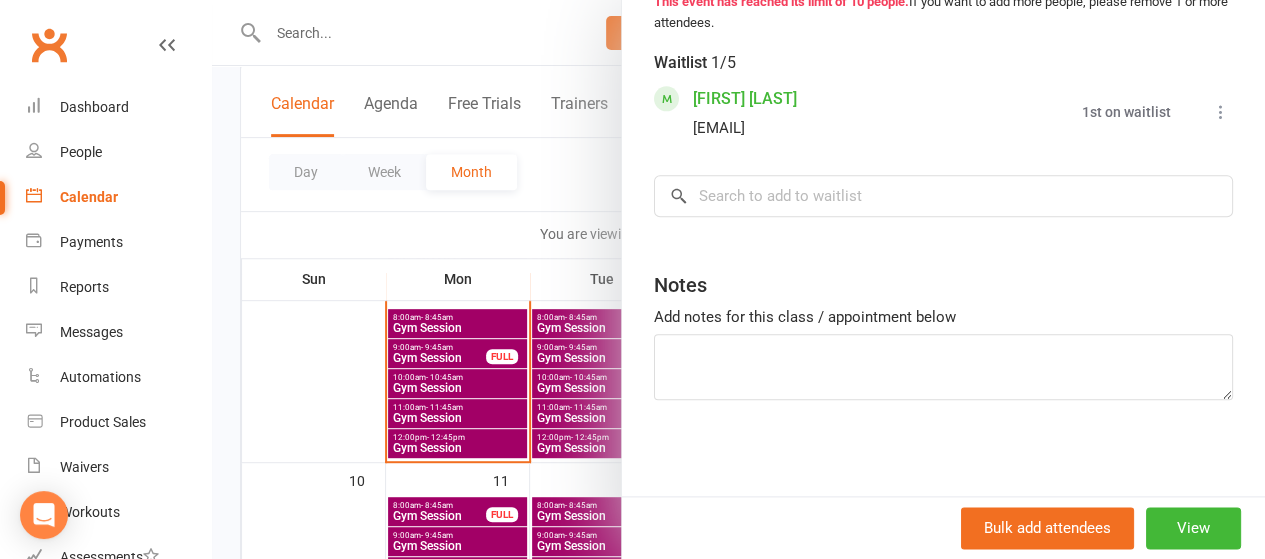 scroll, scrollTop: 861, scrollLeft: 0, axis: vertical 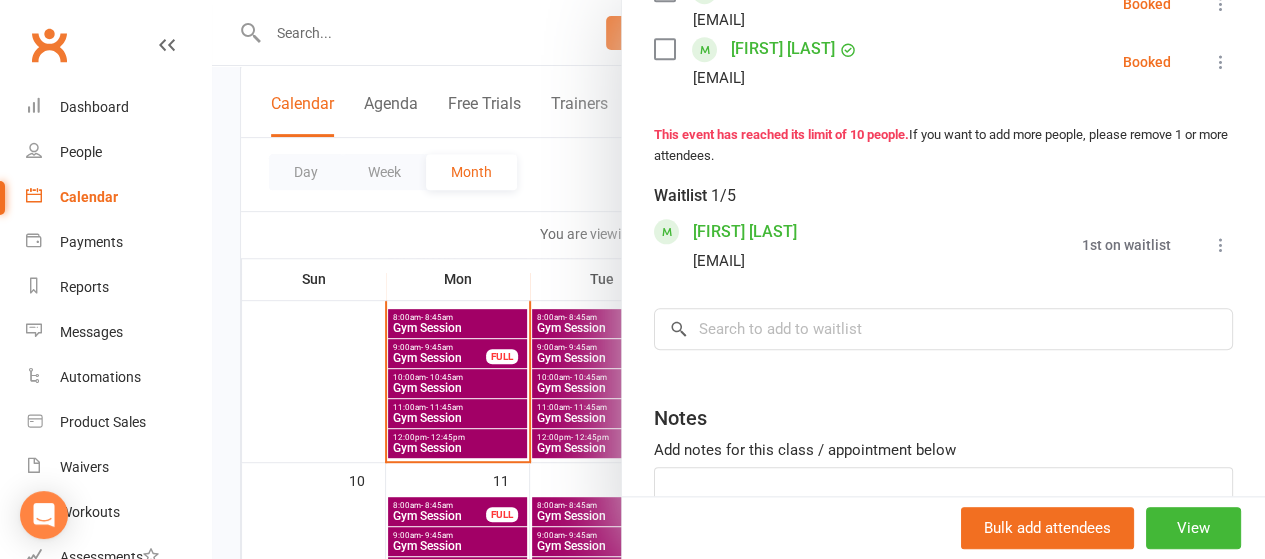 click at bounding box center (738, 279) 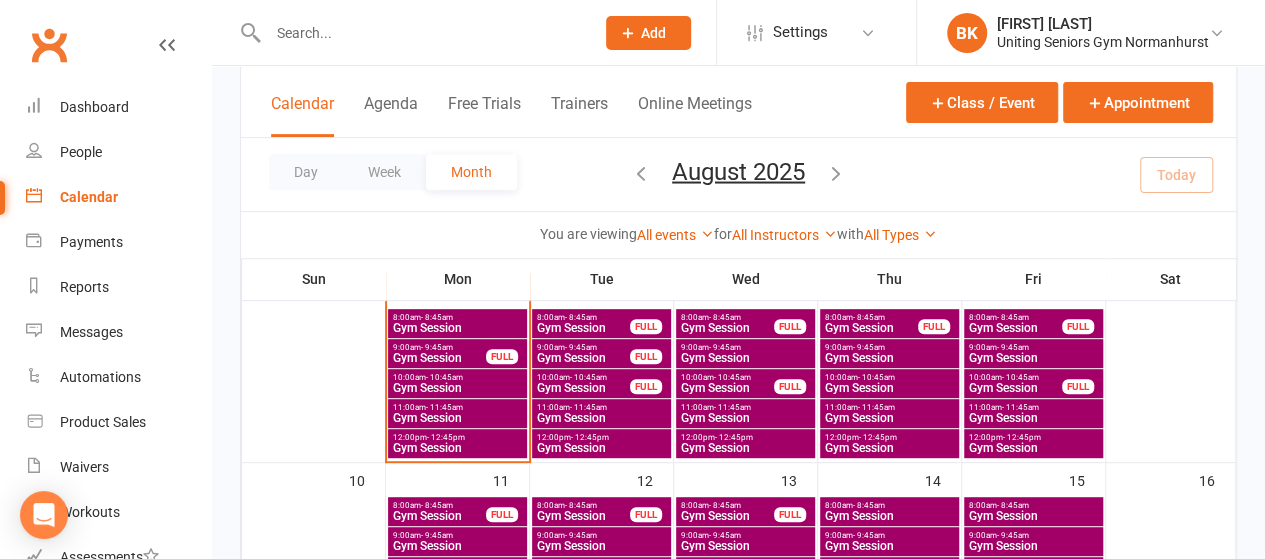 click on "Gym Session" at bounding box center (583, 388) 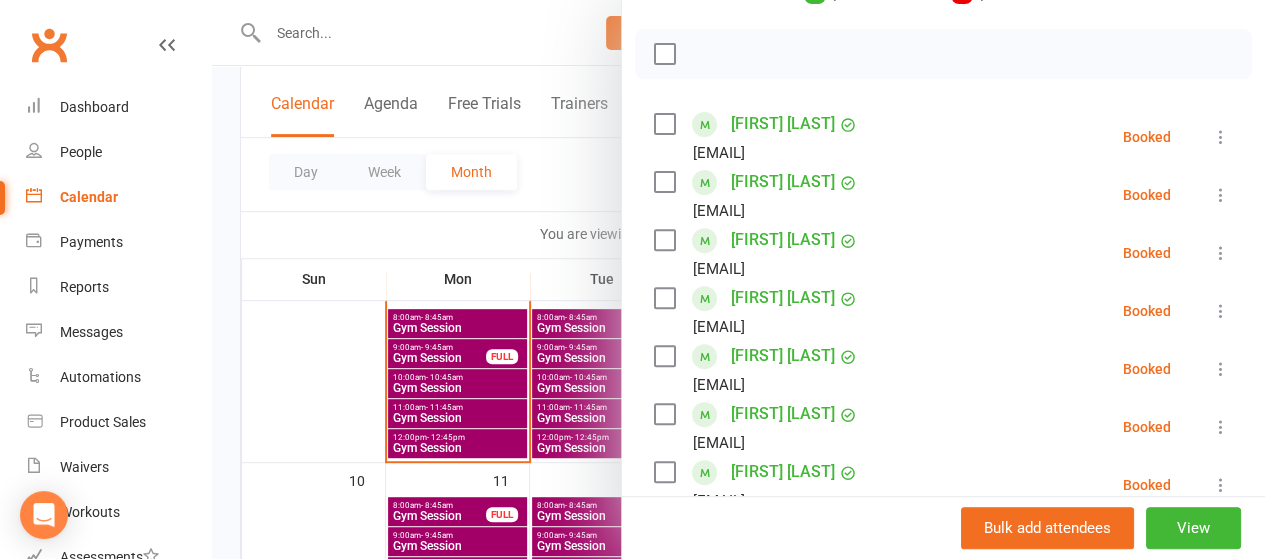 scroll, scrollTop: 263, scrollLeft: 0, axis: vertical 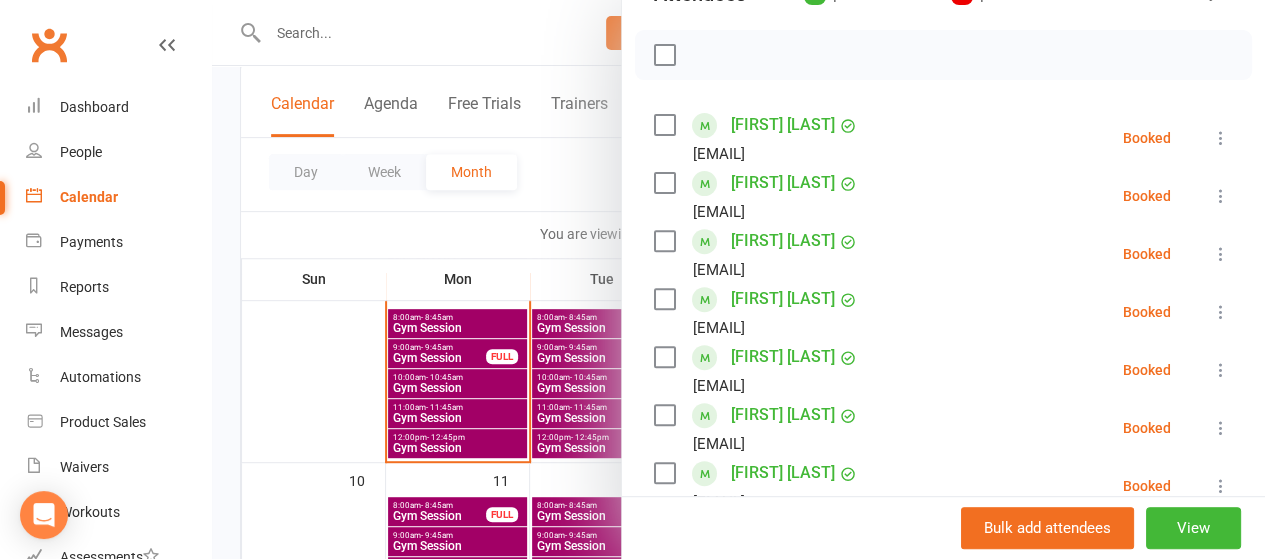 click at bounding box center (738, 279) 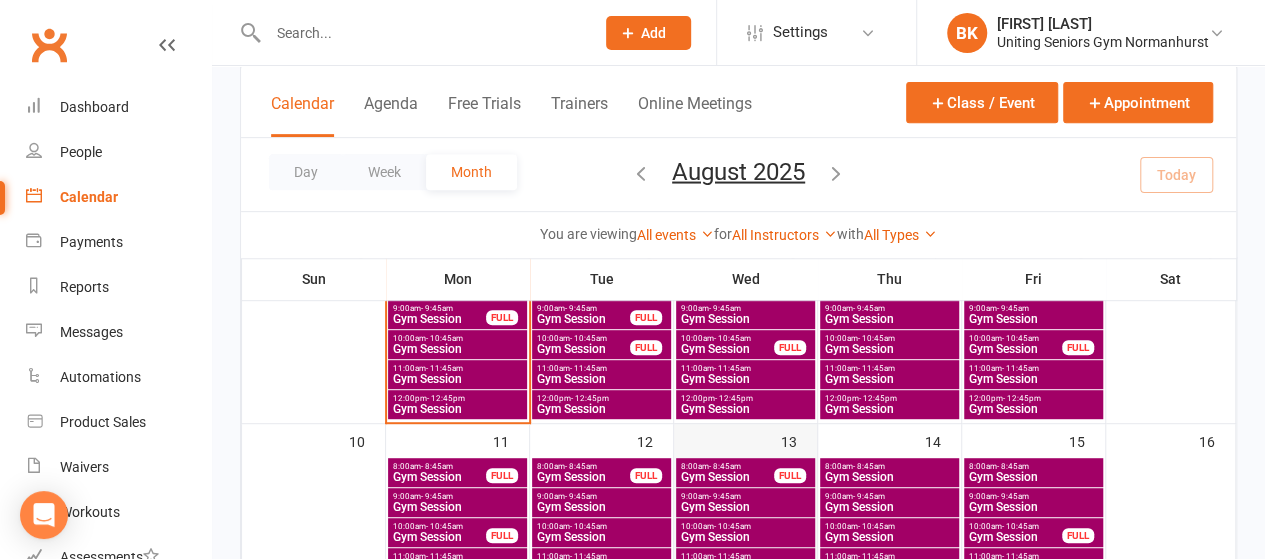scroll, scrollTop: 0, scrollLeft: 0, axis: both 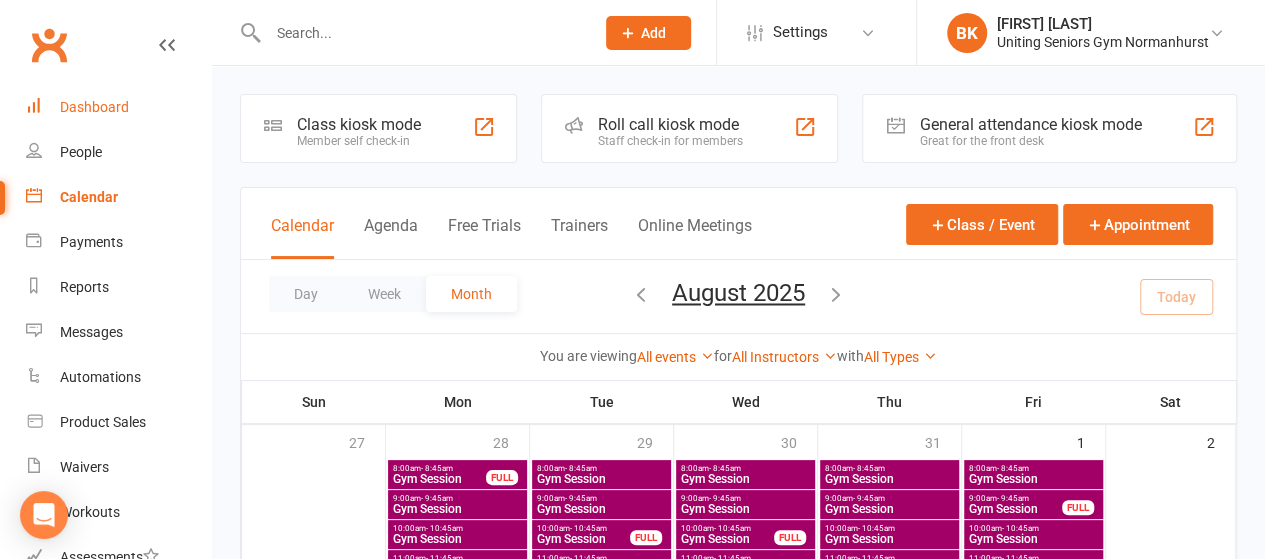click on "Dashboard" at bounding box center [118, 107] 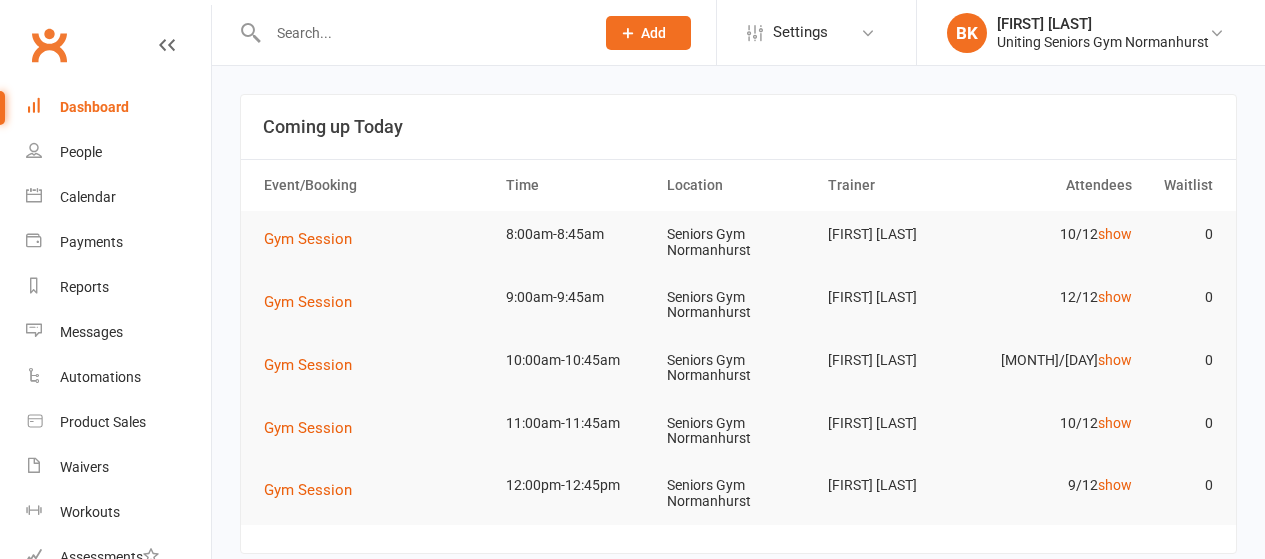 scroll, scrollTop: 0, scrollLeft: 0, axis: both 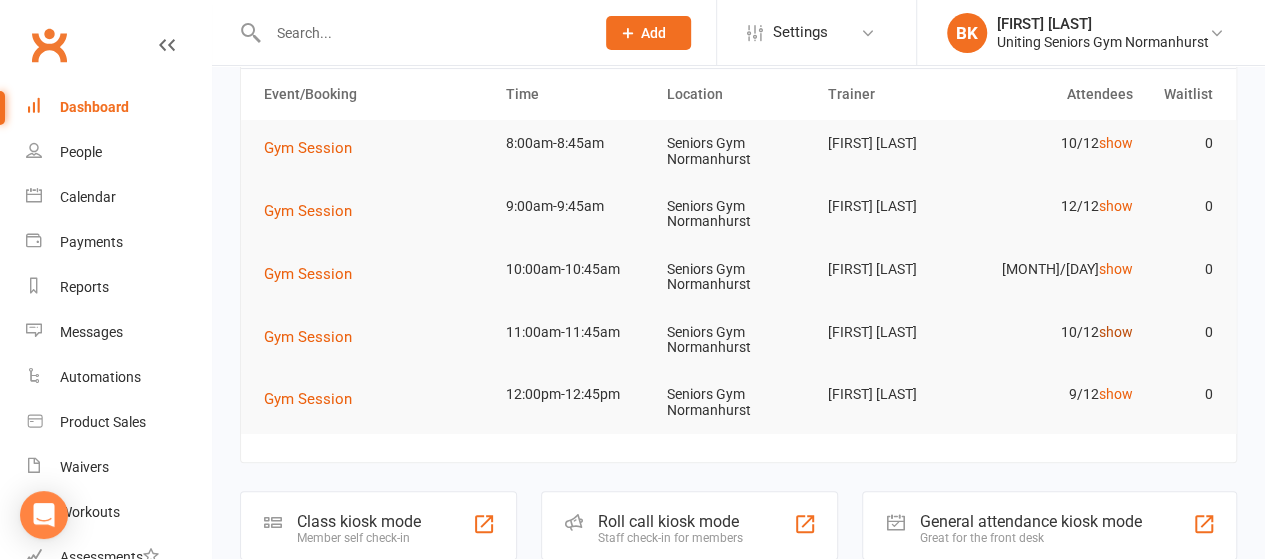 click on "show" at bounding box center (1115, 332) 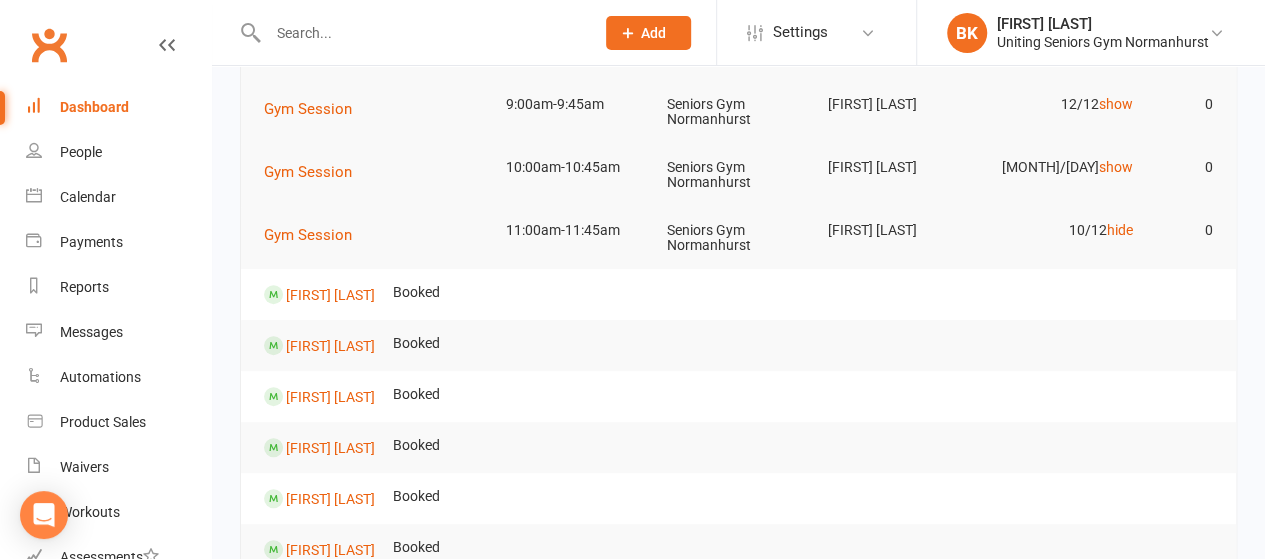 scroll, scrollTop: 186, scrollLeft: 0, axis: vertical 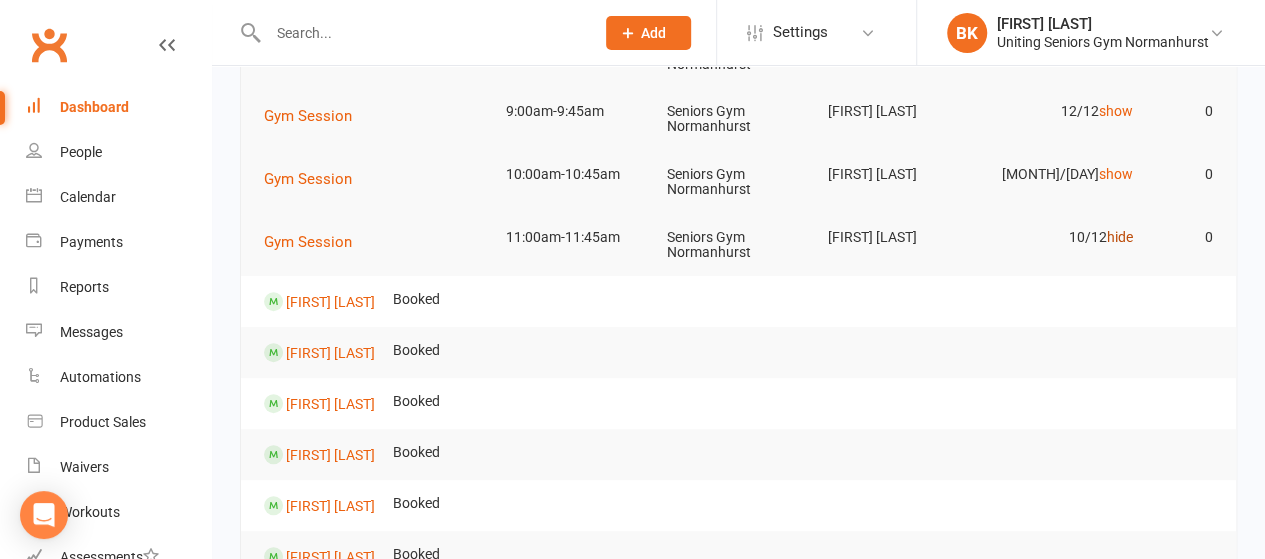 click on "hide" at bounding box center (1119, 237) 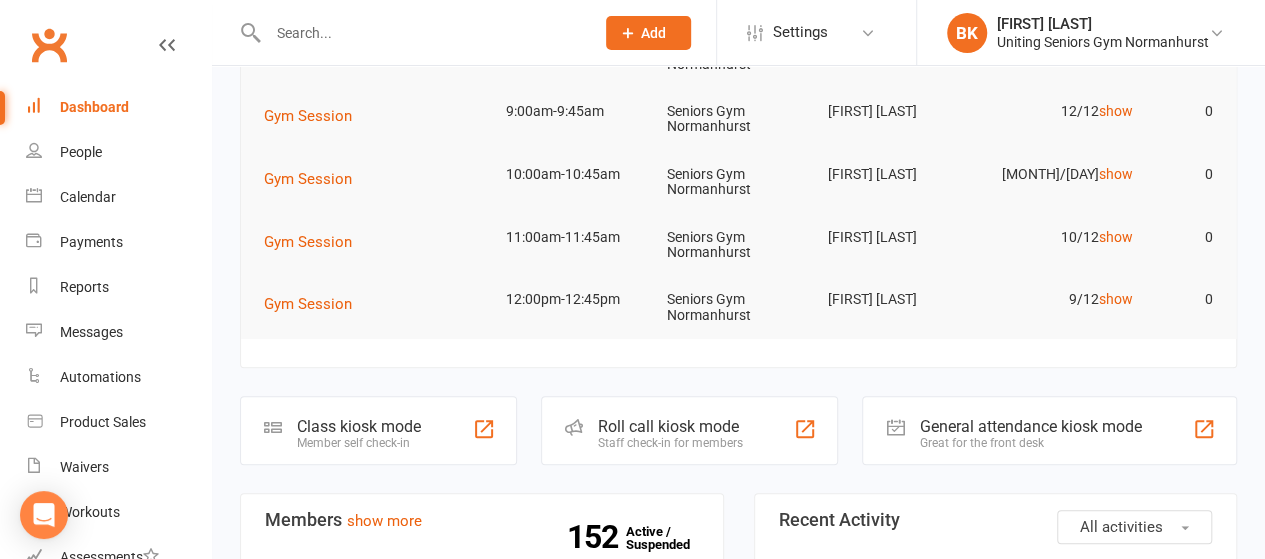 click on "9/12  show" at bounding box center [1060, 299] 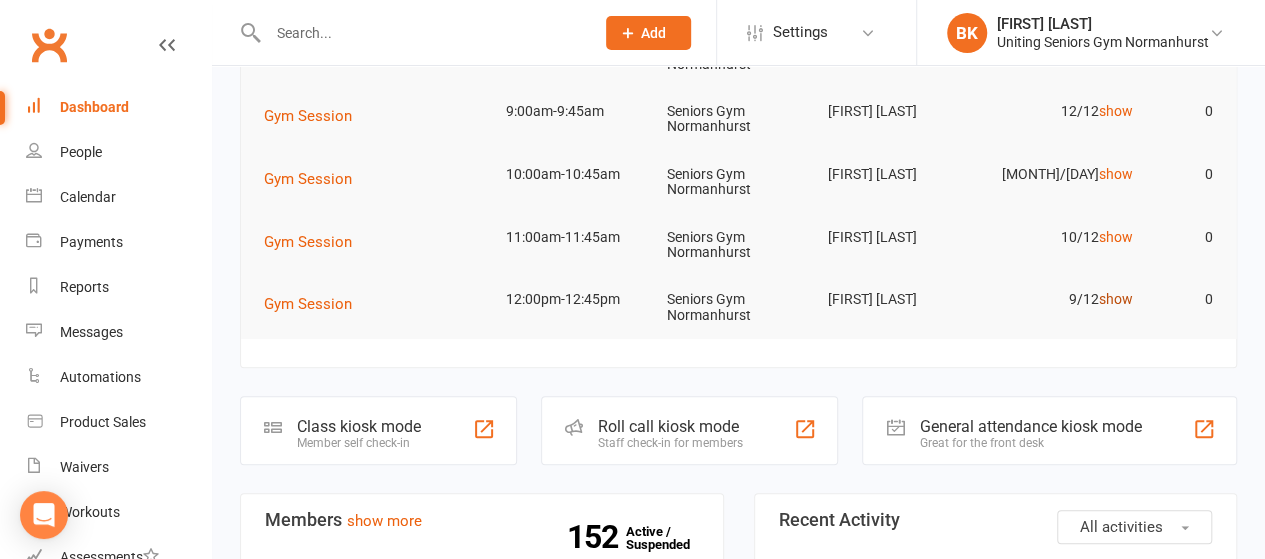 click on "show" at bounding box center [1115, 299] 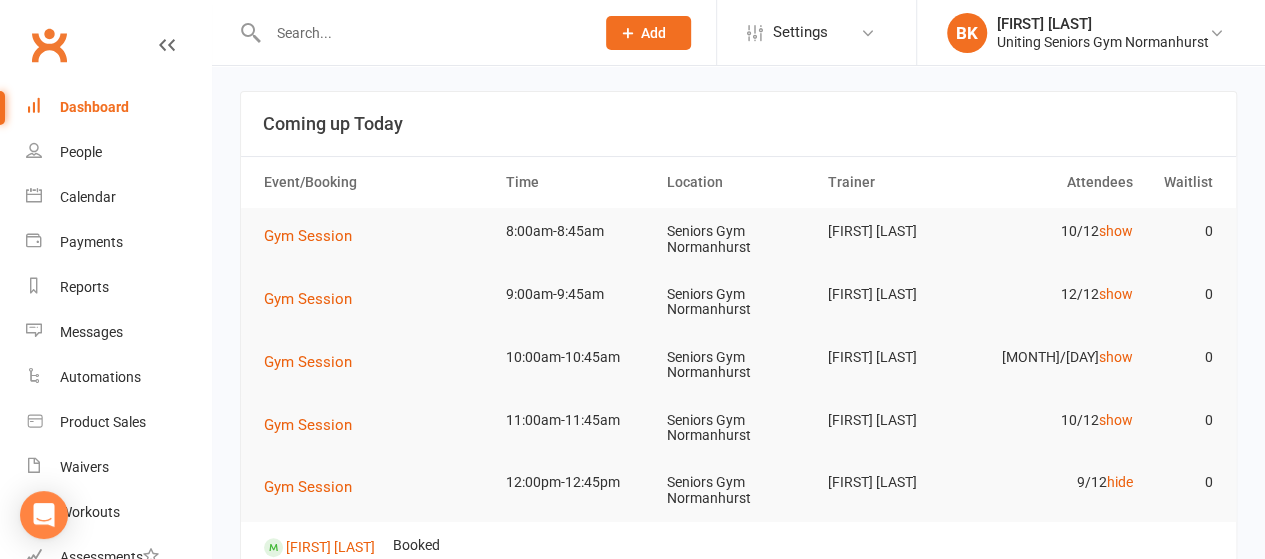 scroll, scrollTop: 0, scrollLeft: 0, axis: both 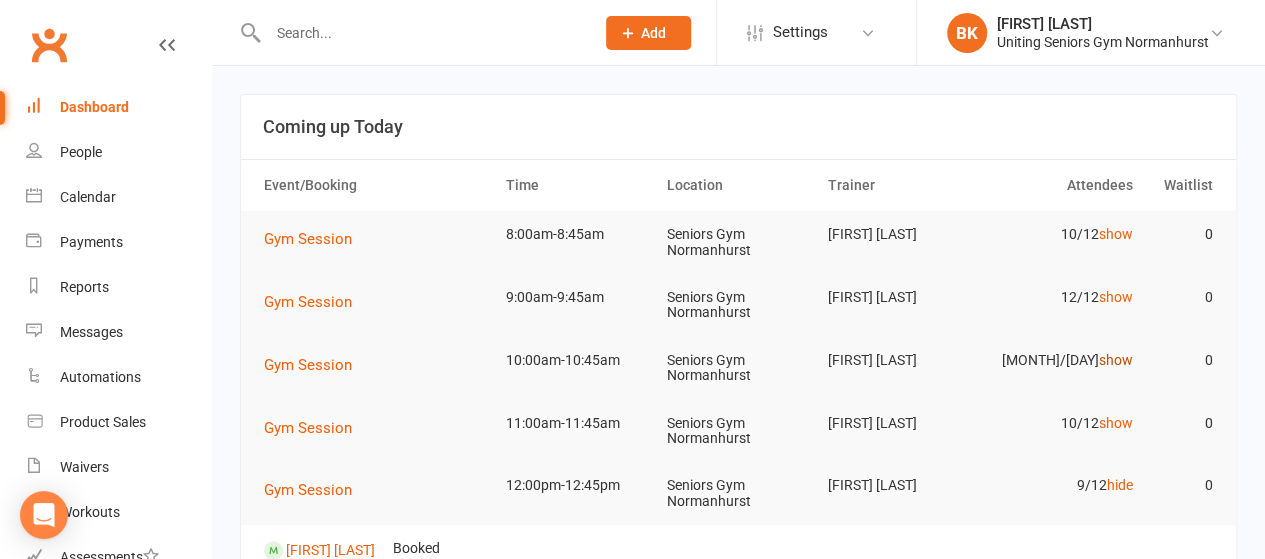 click on "show" at bounding box center (1115, 360) 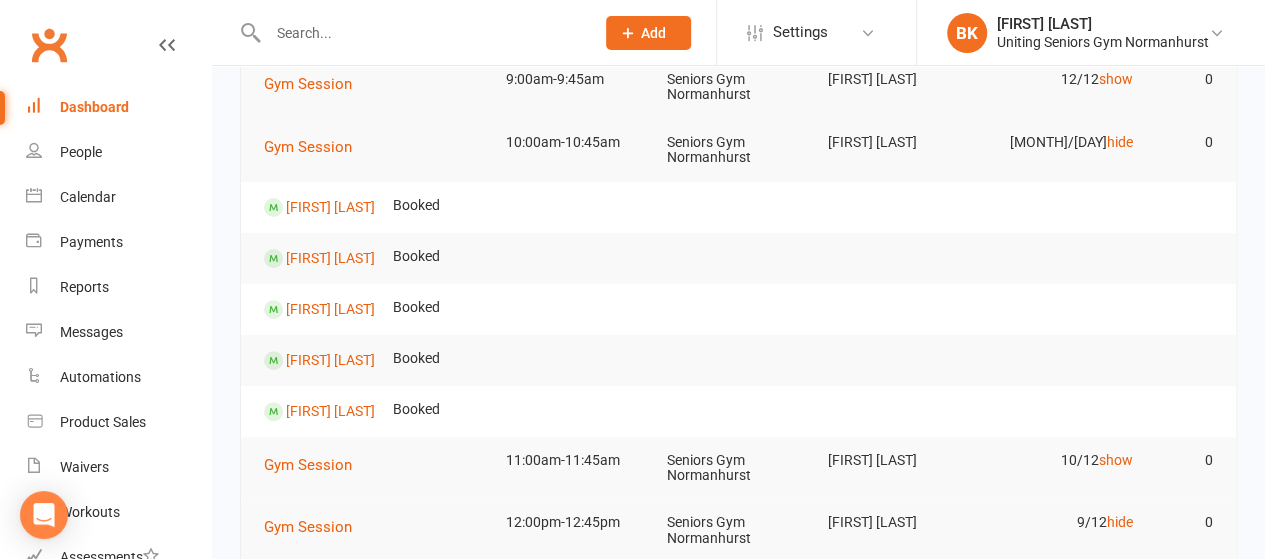scroll, scrollTop: 219, scrollLeft: 0, axis: vertical 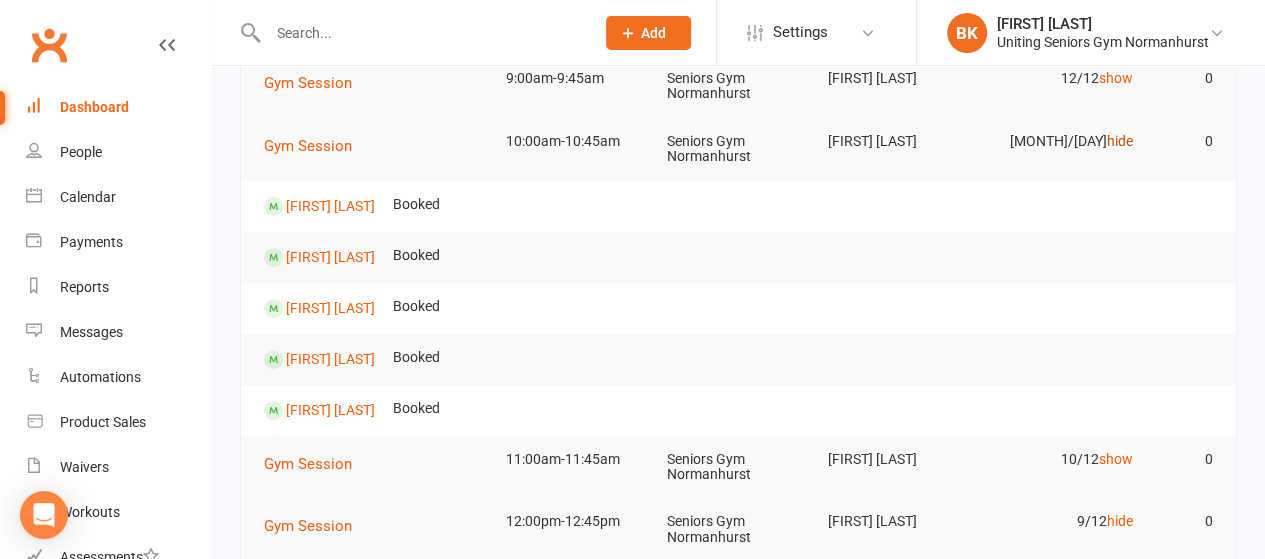 click on "hide" at bounding box center [1119, 141] 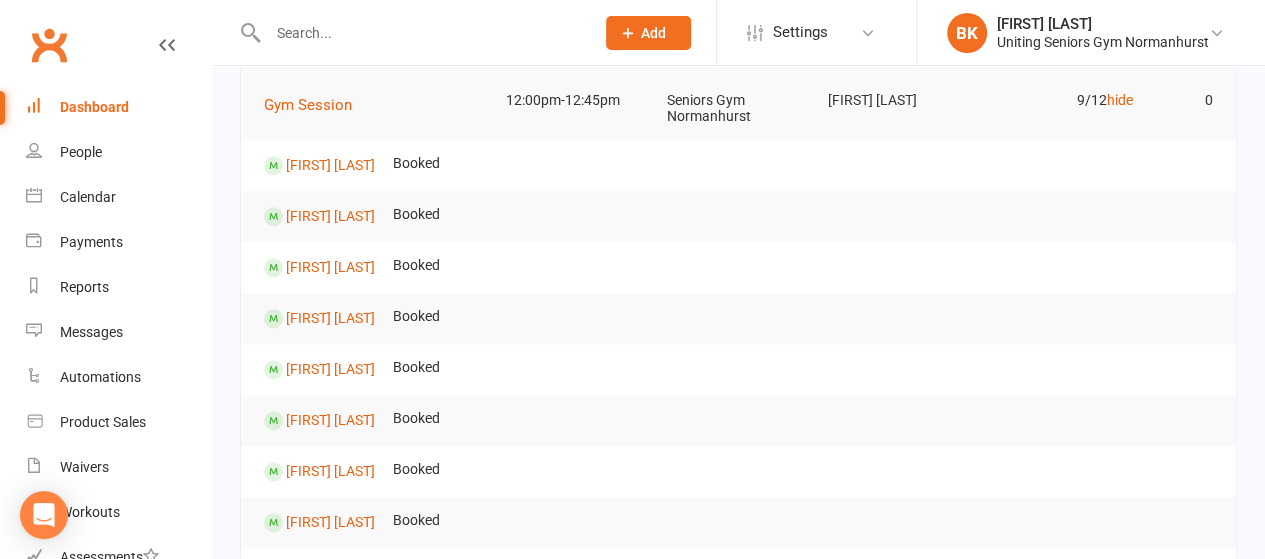 scroll, scrollTop: 375, scrollLeft: 0, axis: vertical 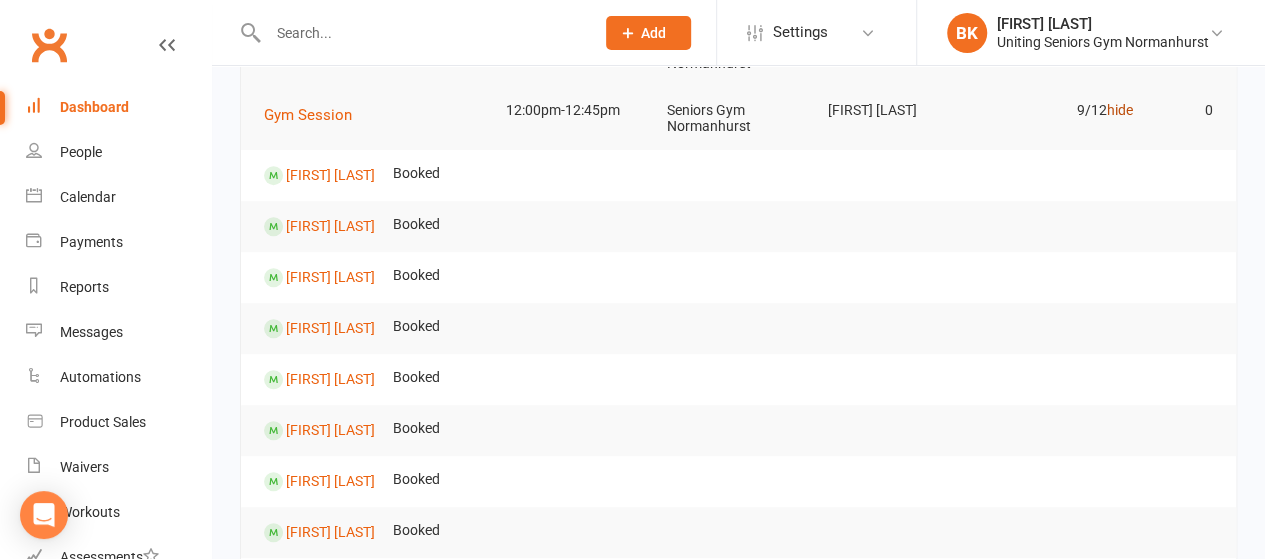 click on "hide" at bounding box center (1119, 110) 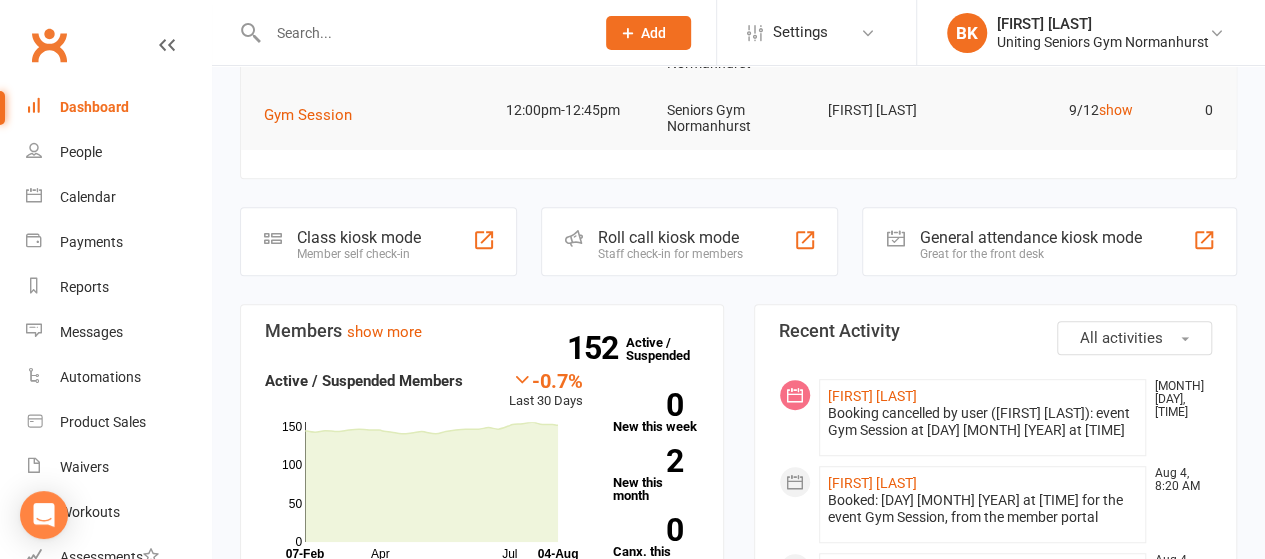 scroll, scrollTop: 247, scrollLeft: 0, axis: vertical 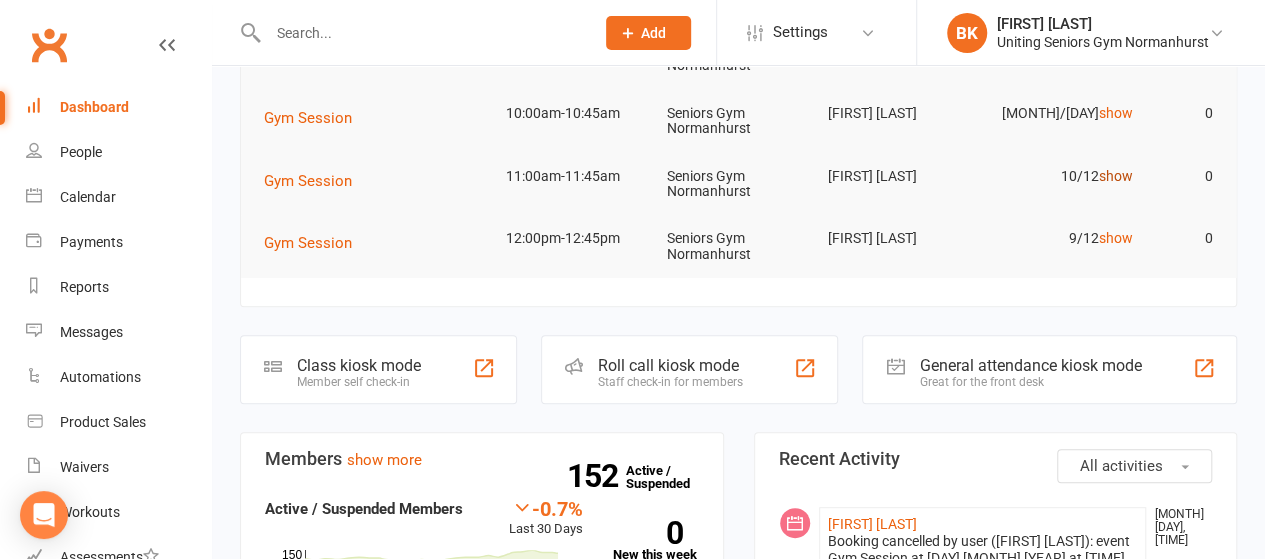 click on "show" at bounding box center (1115, 176) 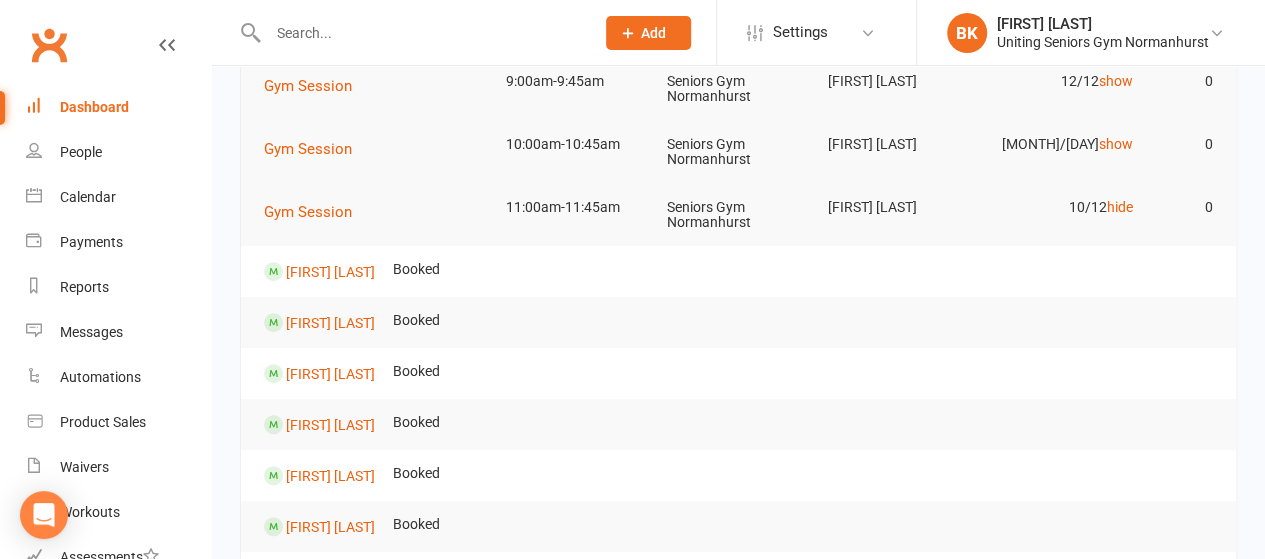 scroll, scrollTop: 217, scrollLeft: 0, axis: vertical 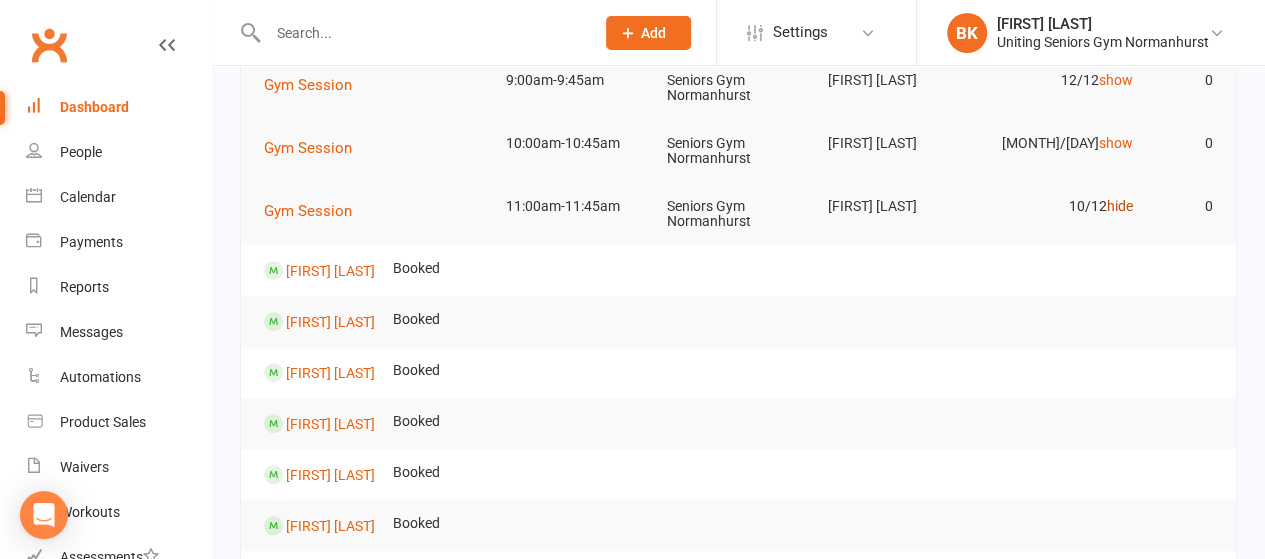 click on "hide" at bounding box center [1119, 206] 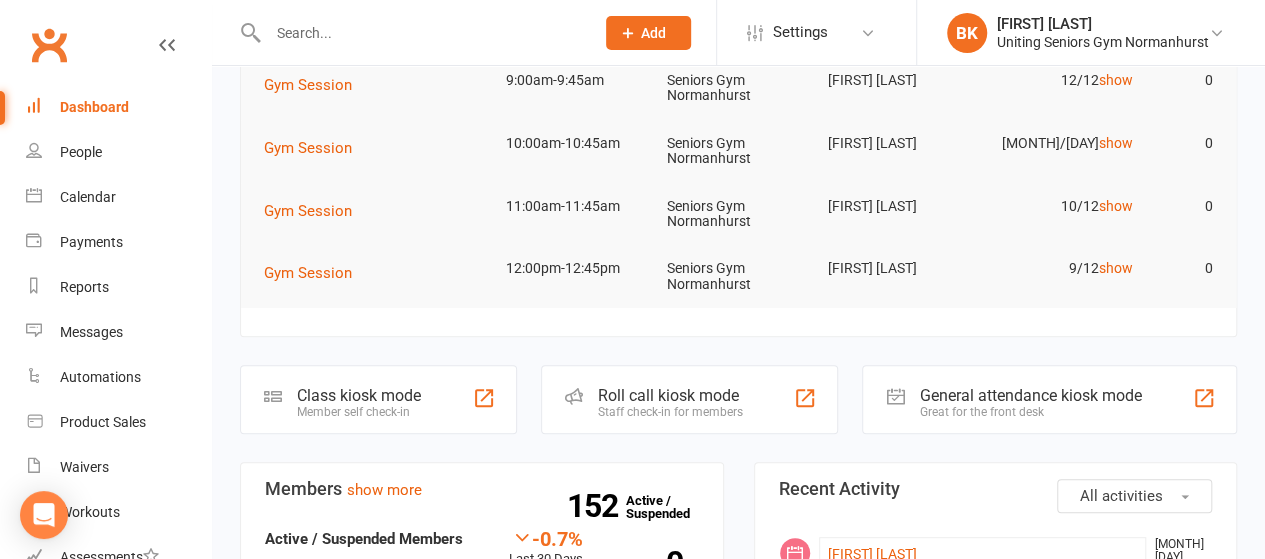 scroll, scrollTop: 0, scrollLeft: 0, axis: both 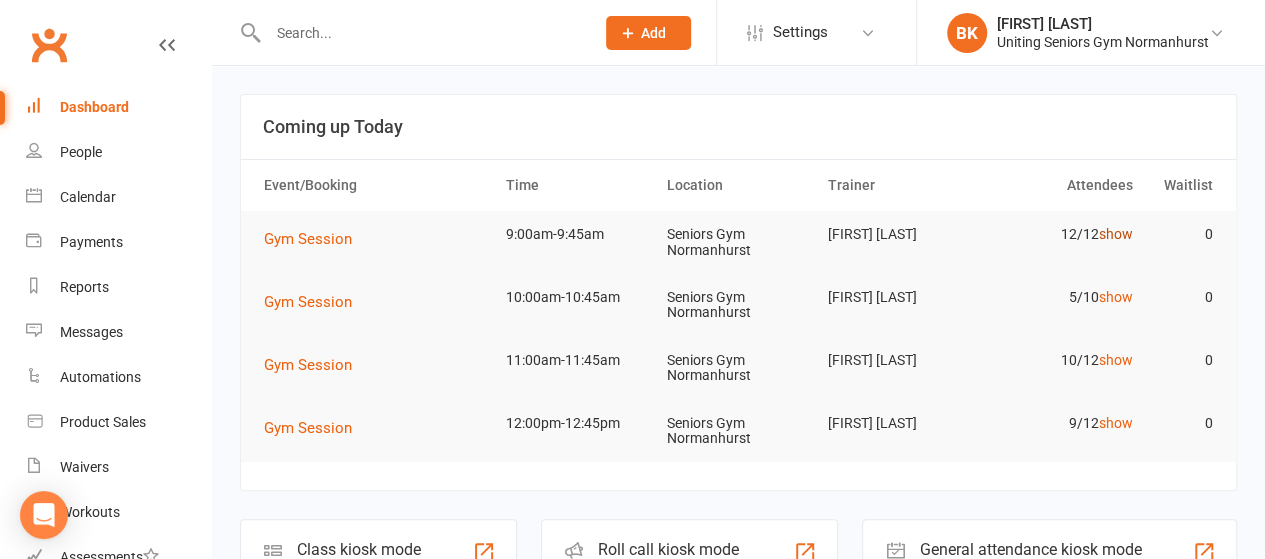 click on "show" at bounding box center [1115, 234] 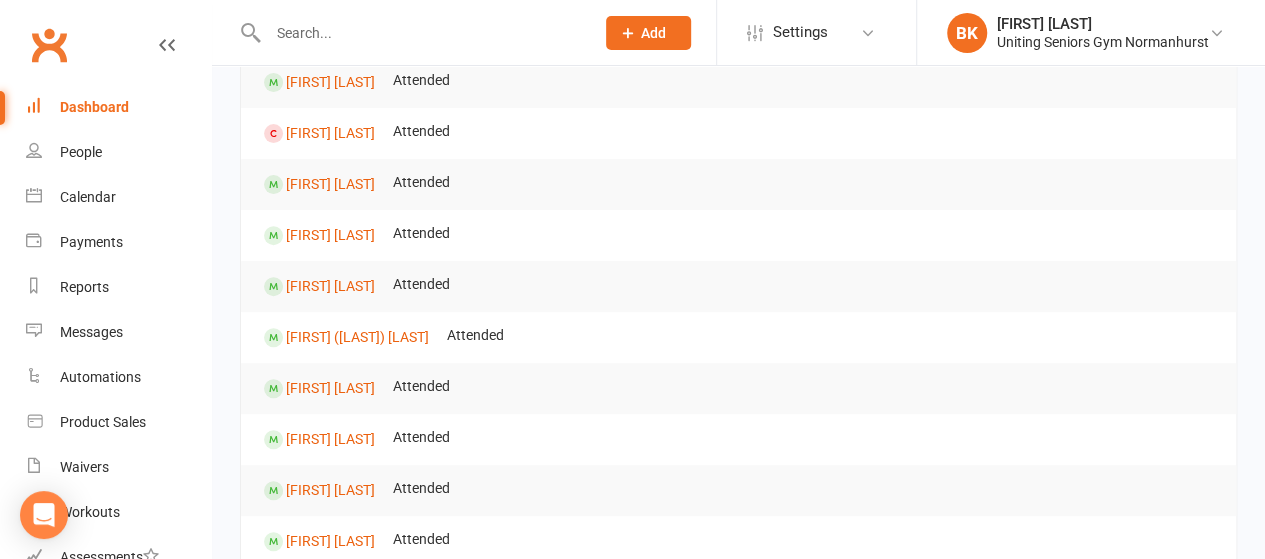 scroll, scrollTop: 0, scrollLeft: 0, axis: both 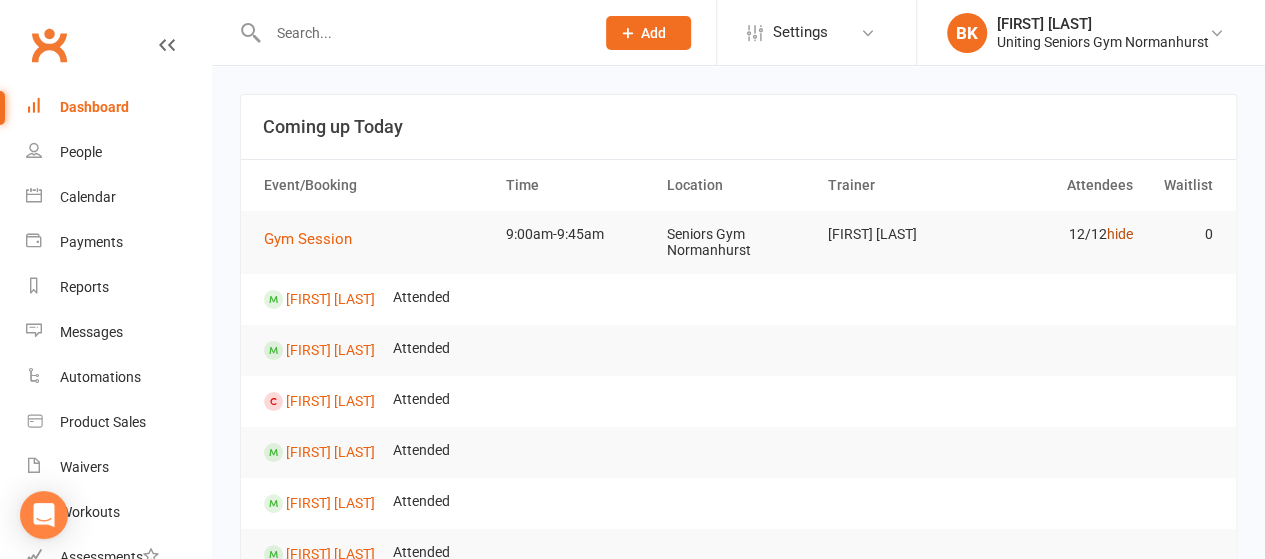 click on "hide" at bounding box center [1119, 234] 